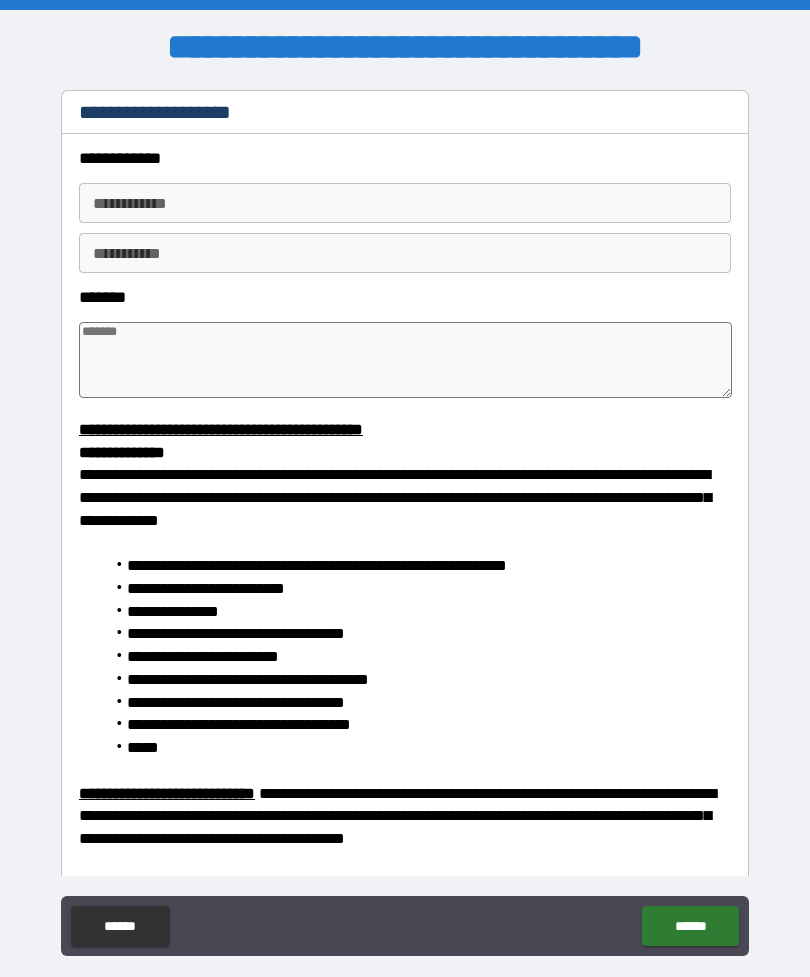 scroll, scrollTop: 0, scrollLeft: 0, axis: both 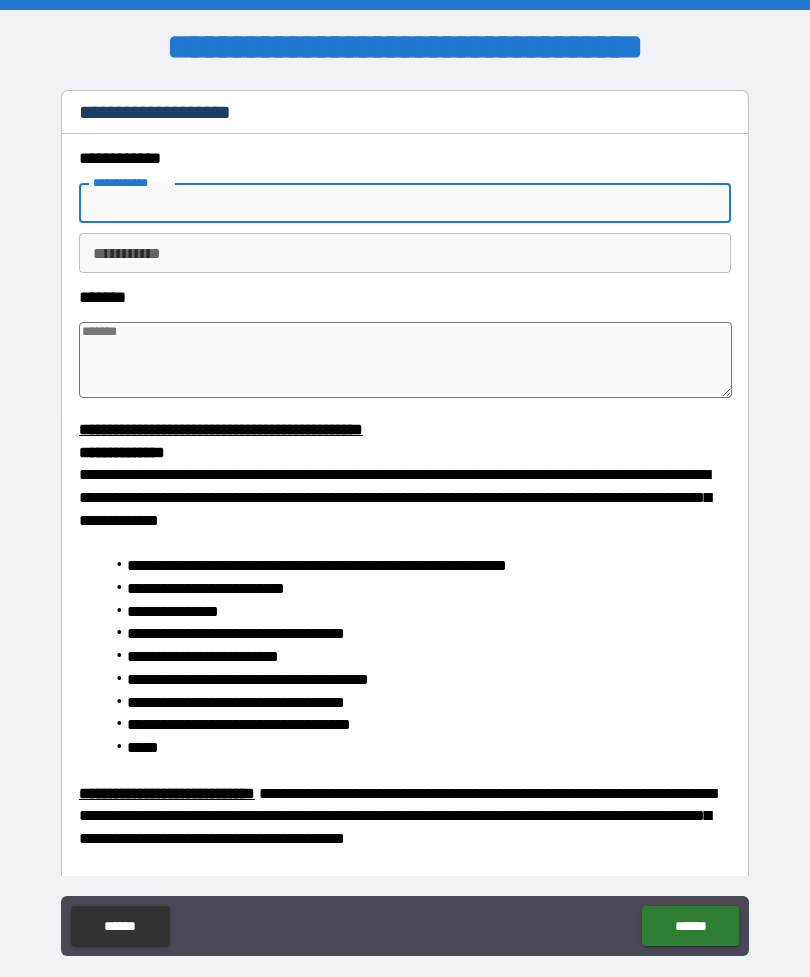 type on "*" 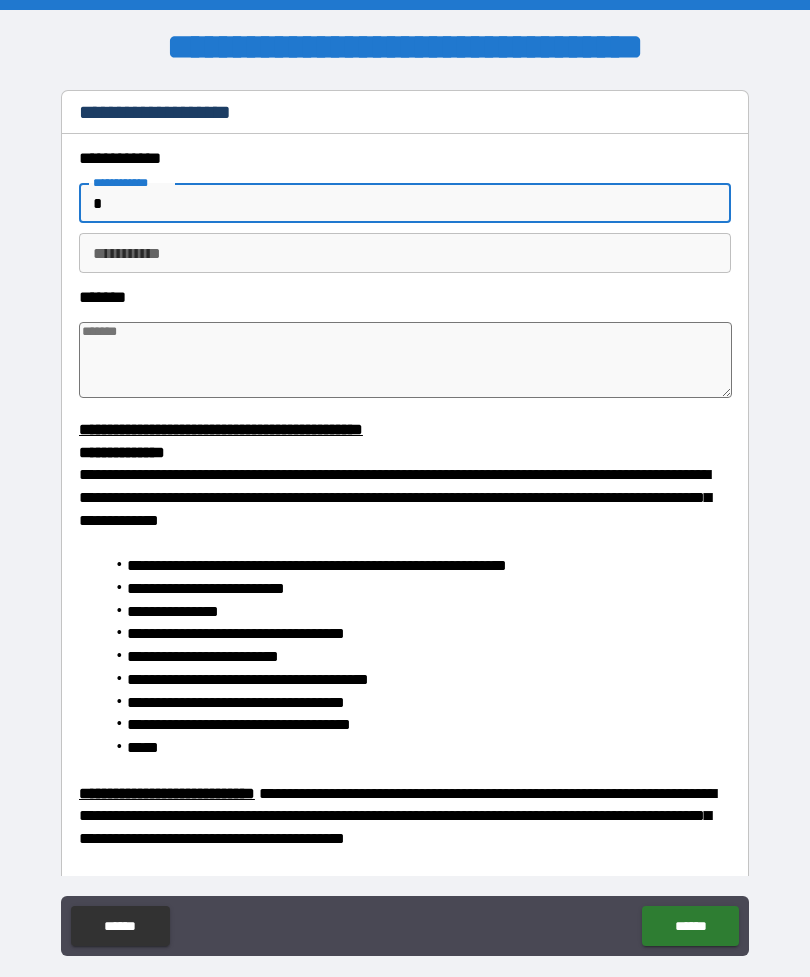 type on "*" 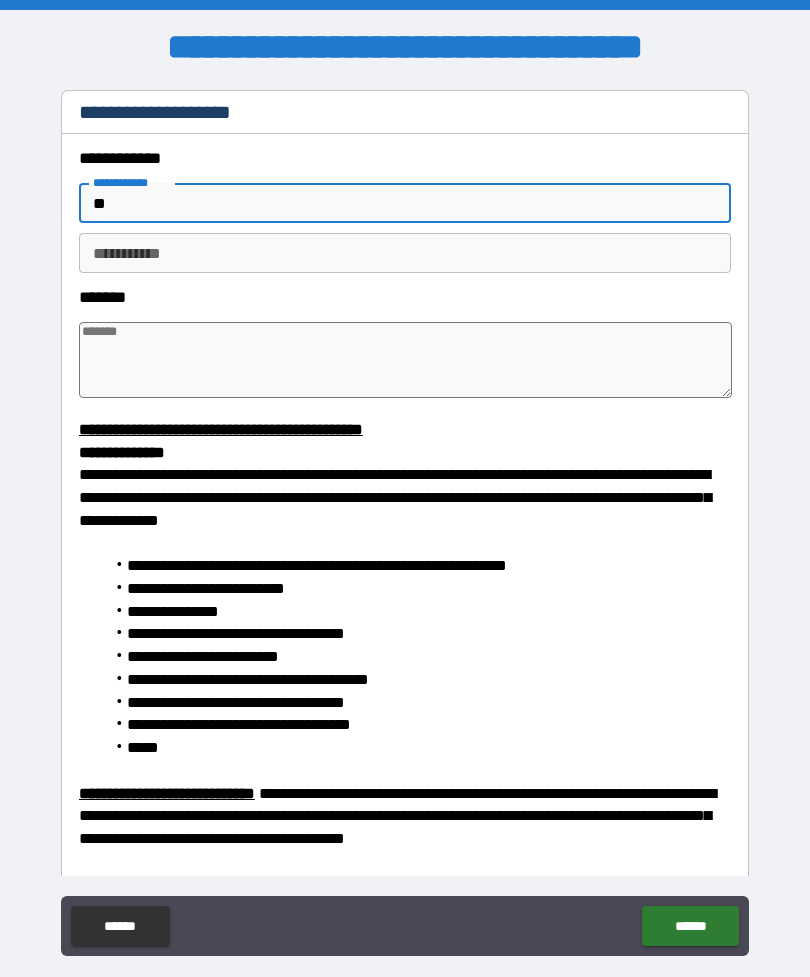 type on "*" 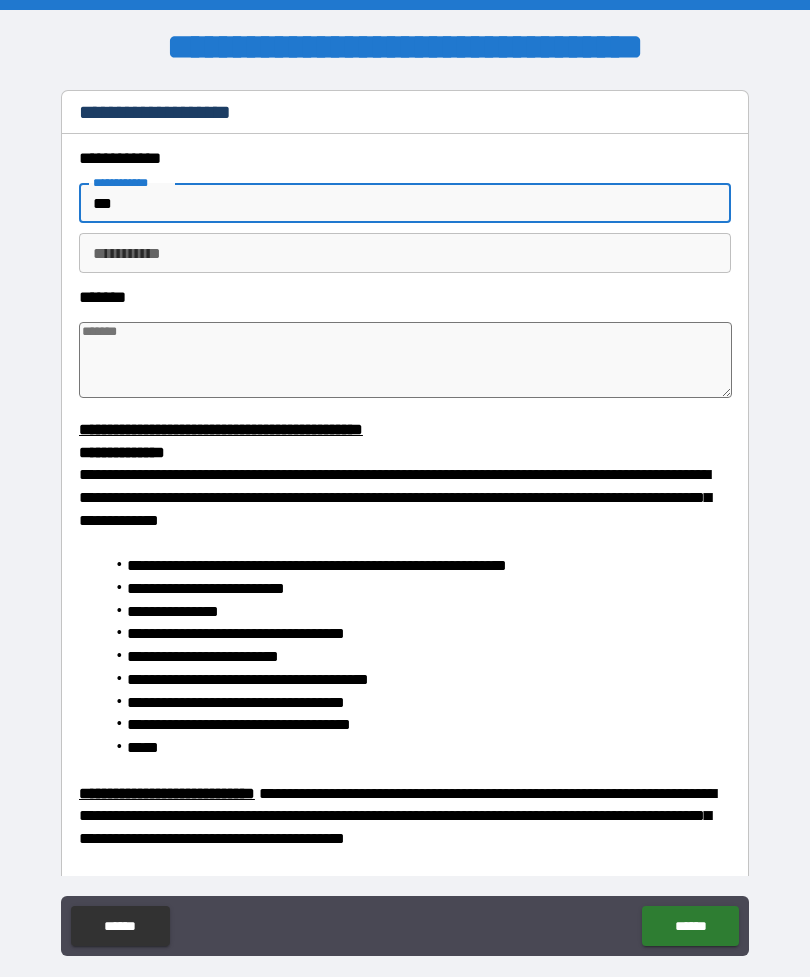 type on "*" 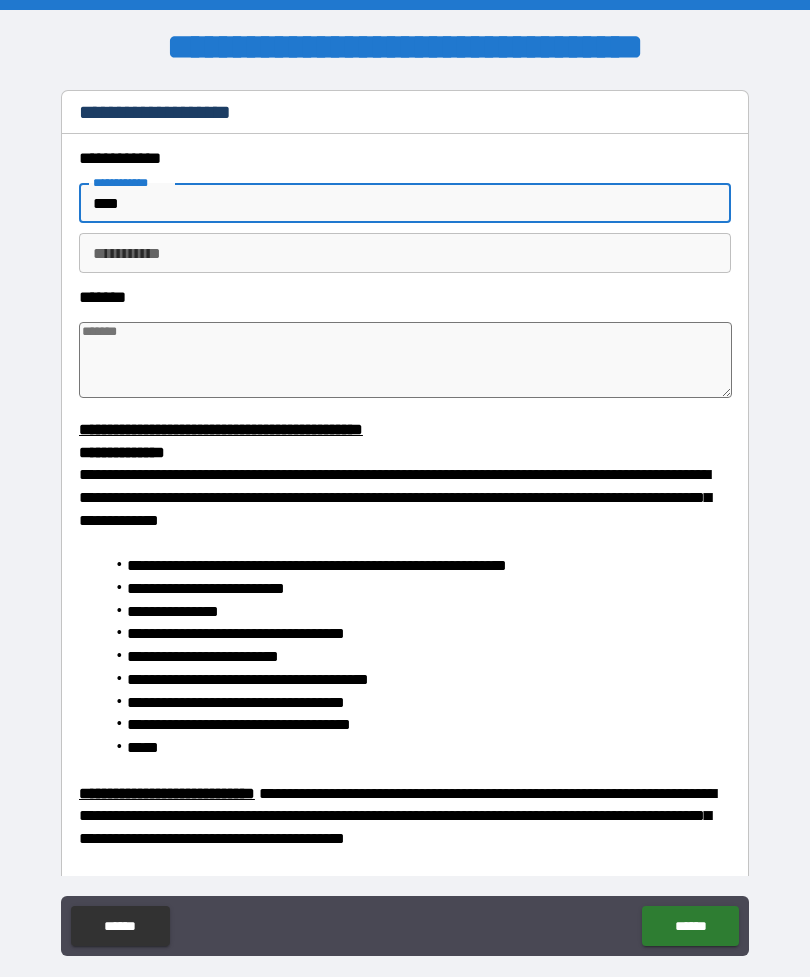 type on "*" 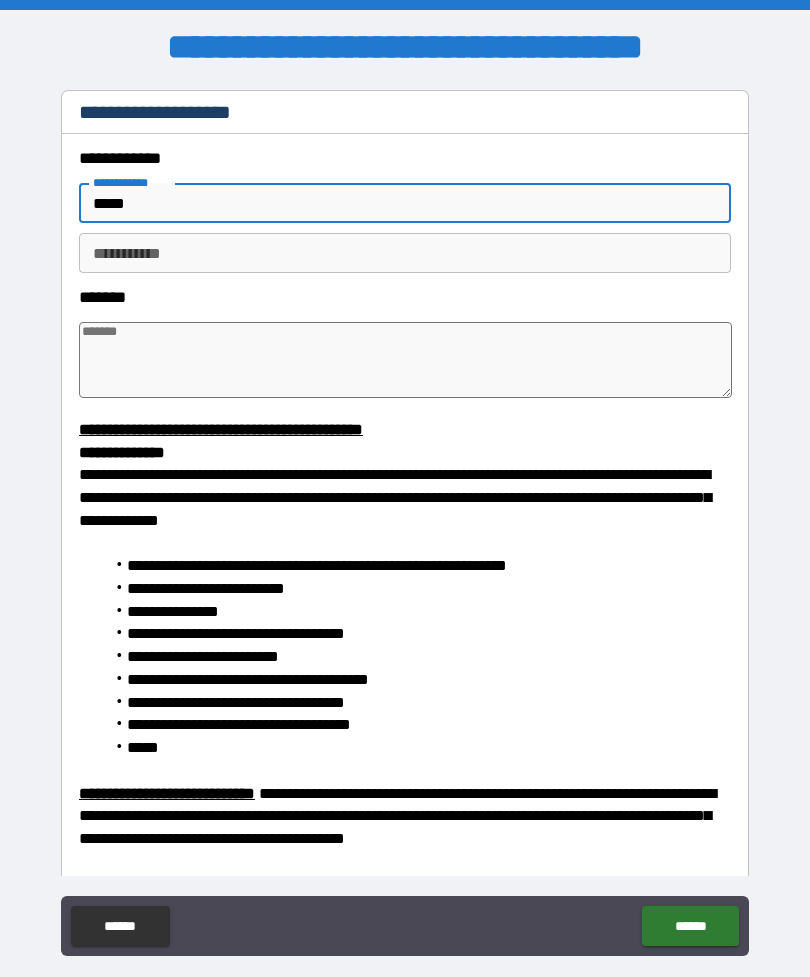 type on "*" 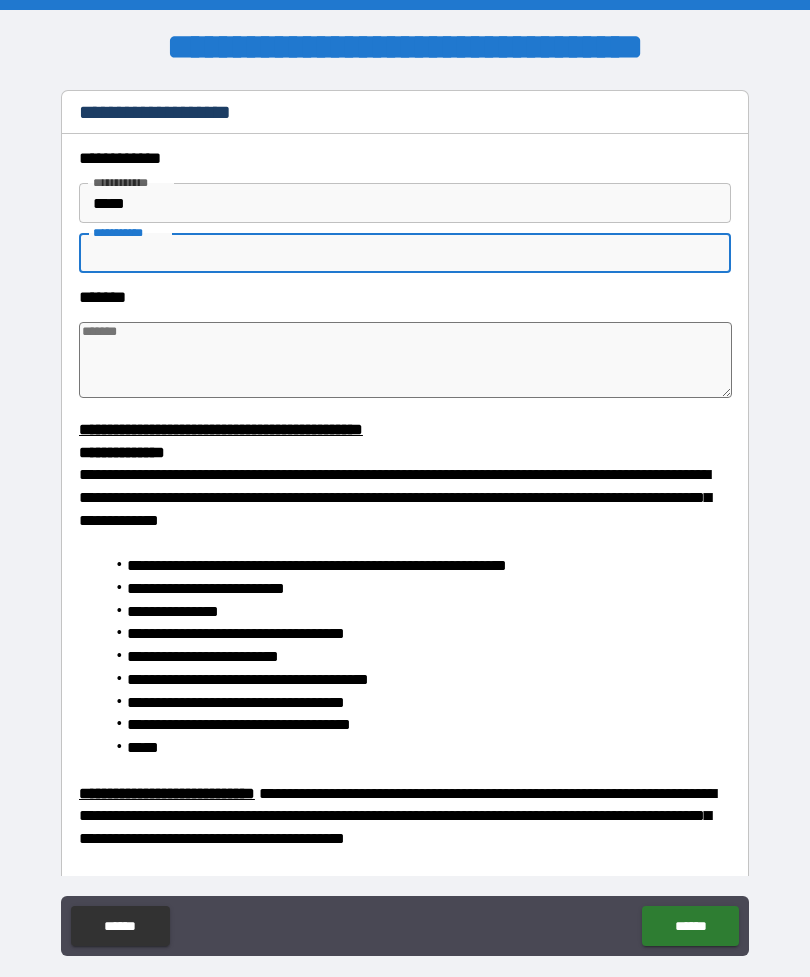 type on "*" 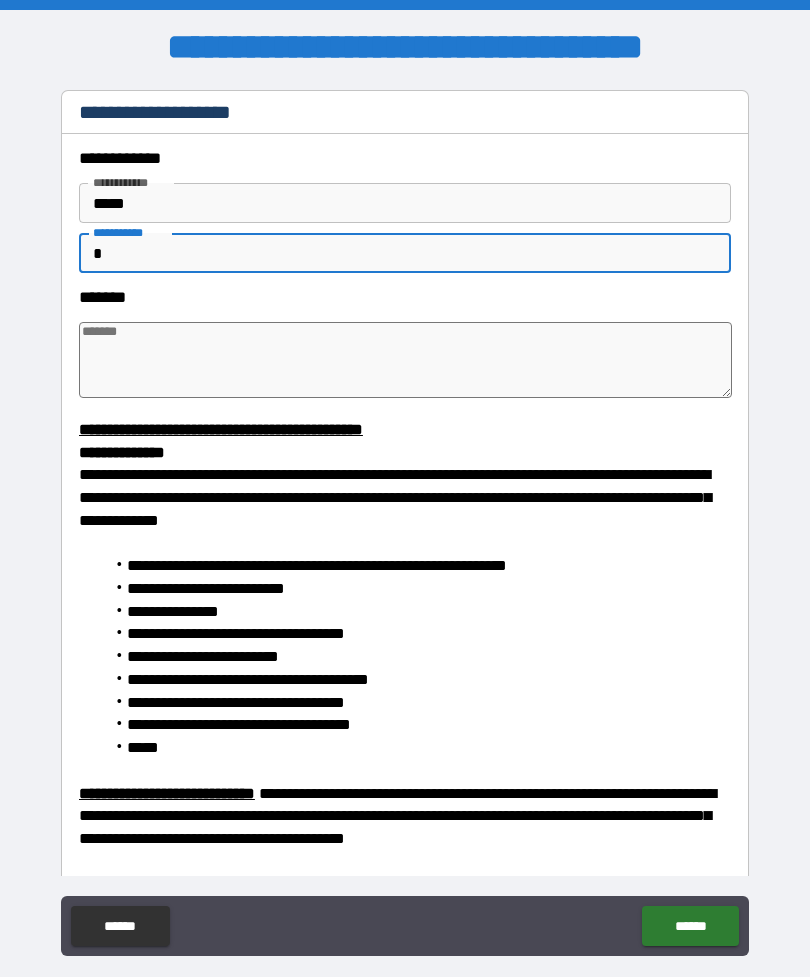 type on "*" 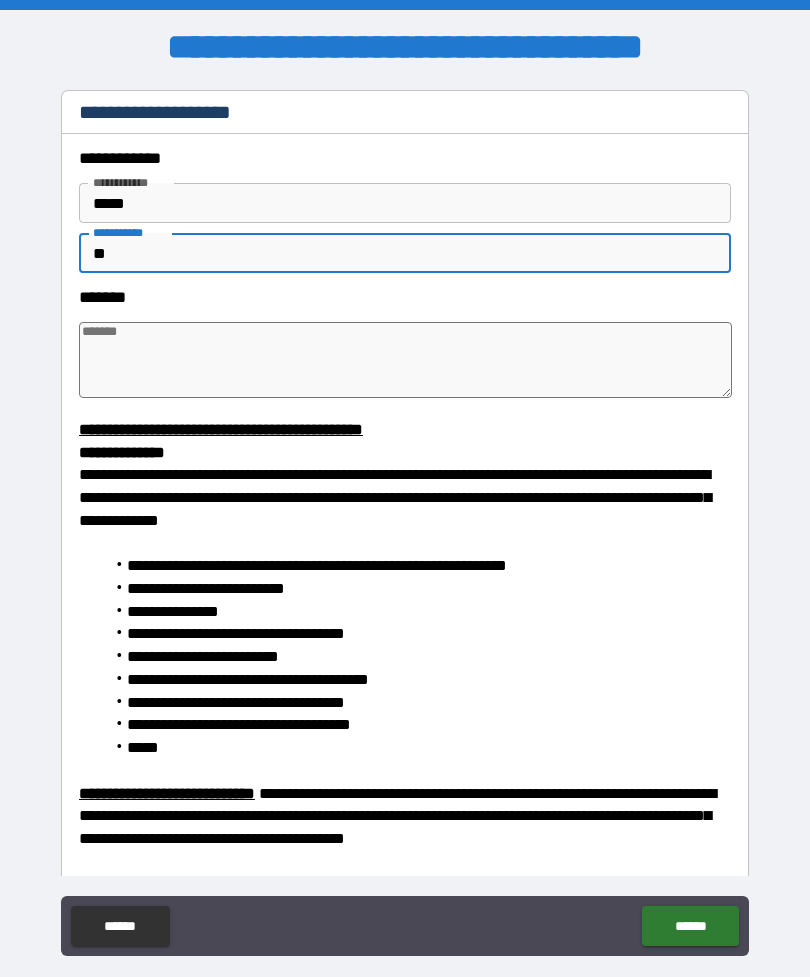 type on "*" 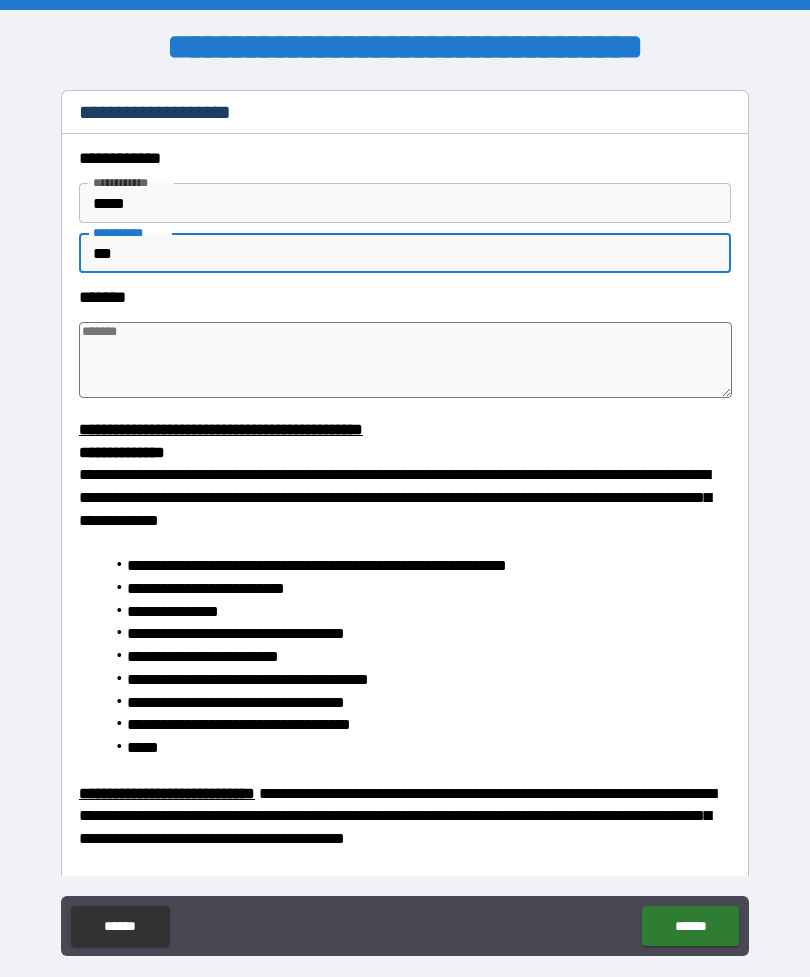 type on "*" 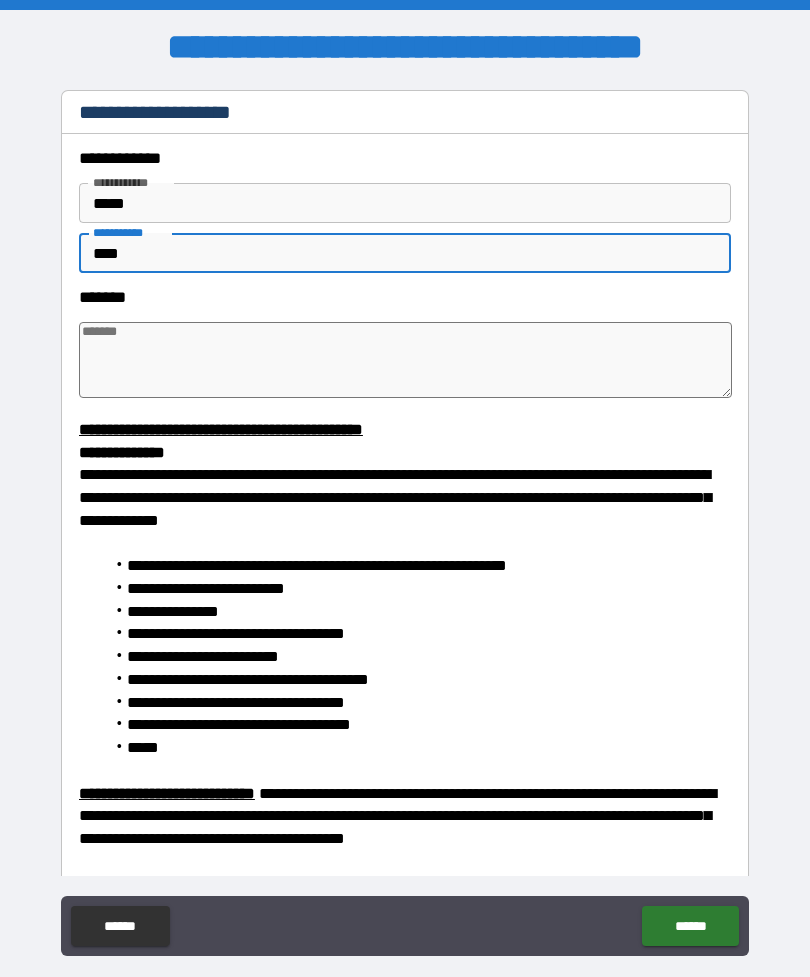 type on "*" 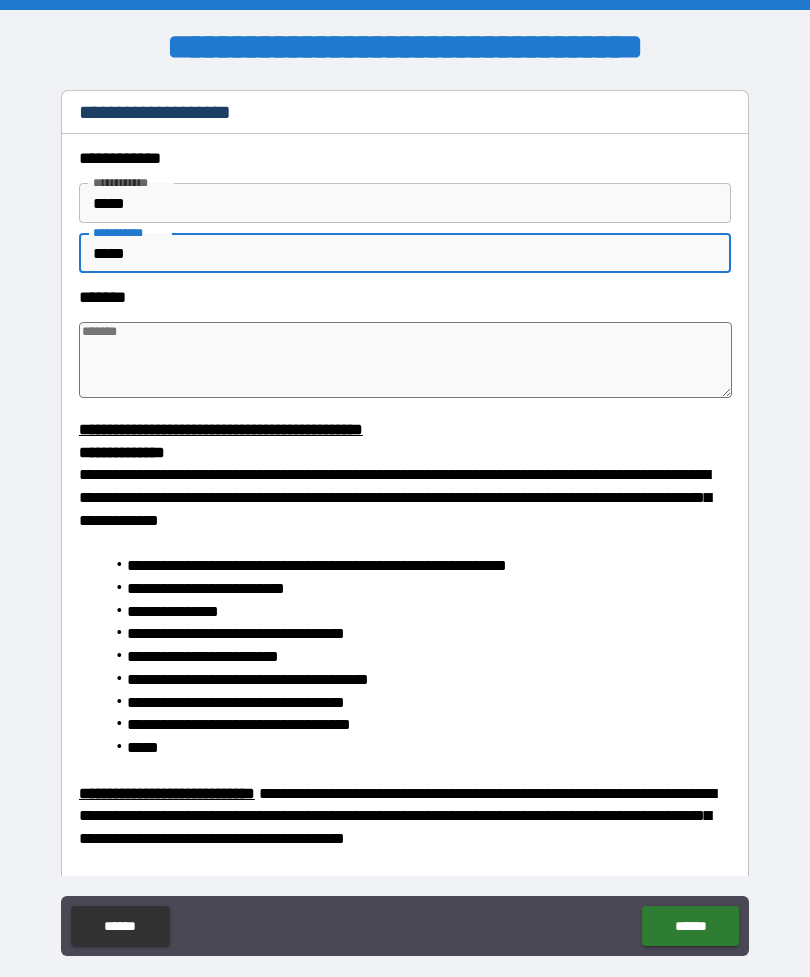 type on "*" 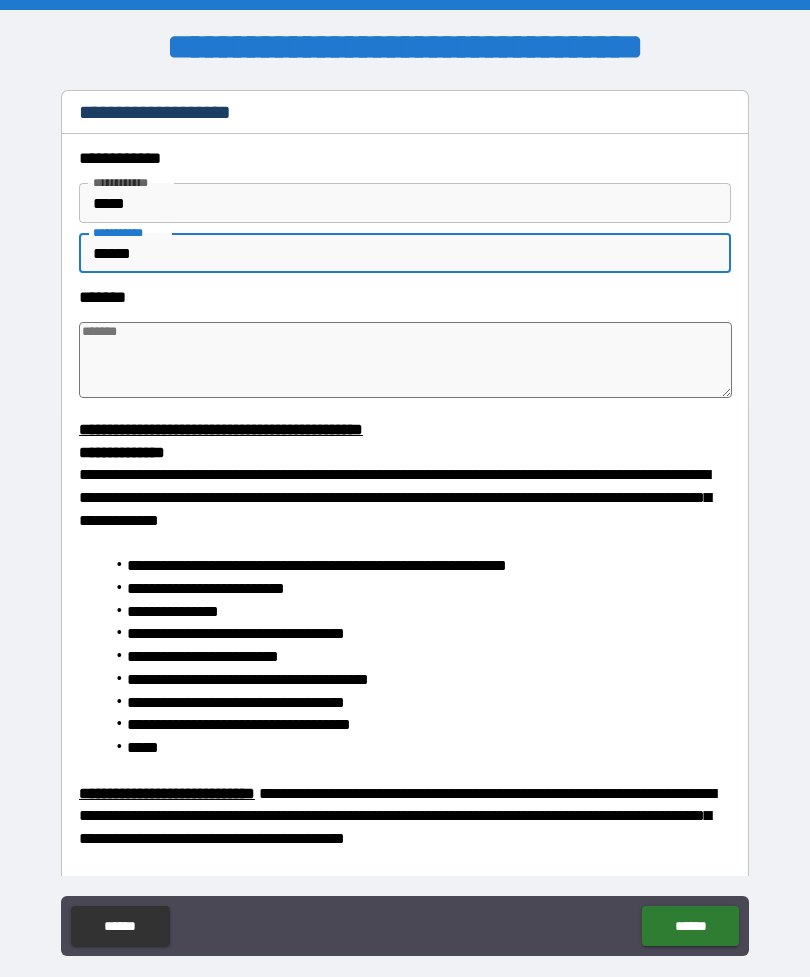 type on "*" 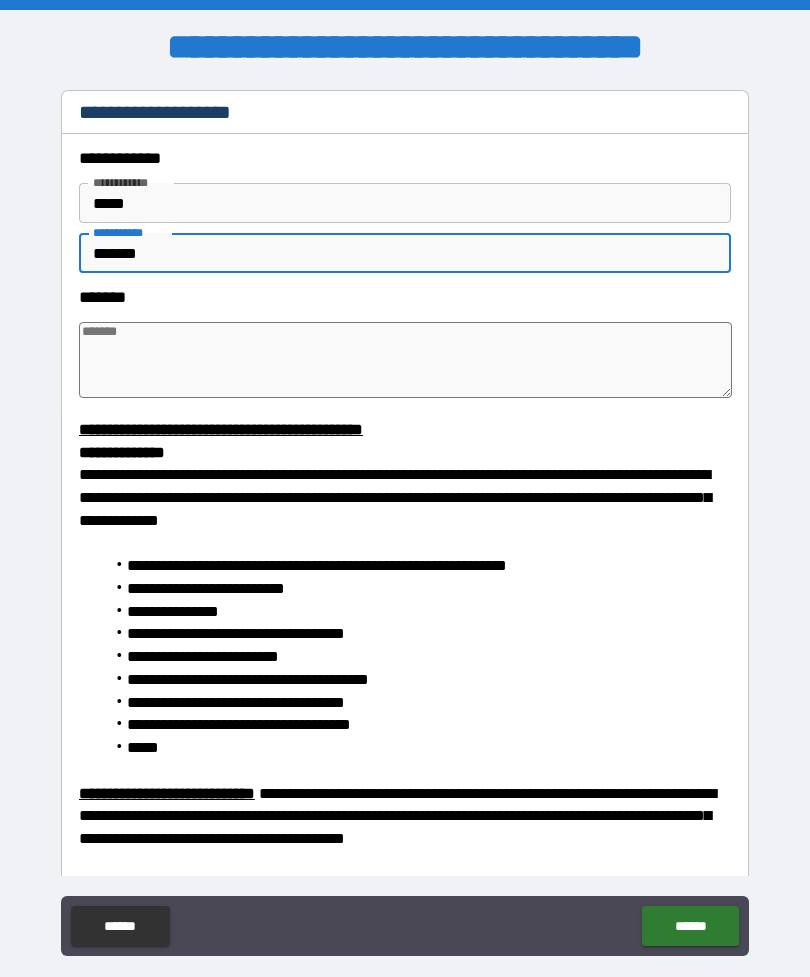type on "*" 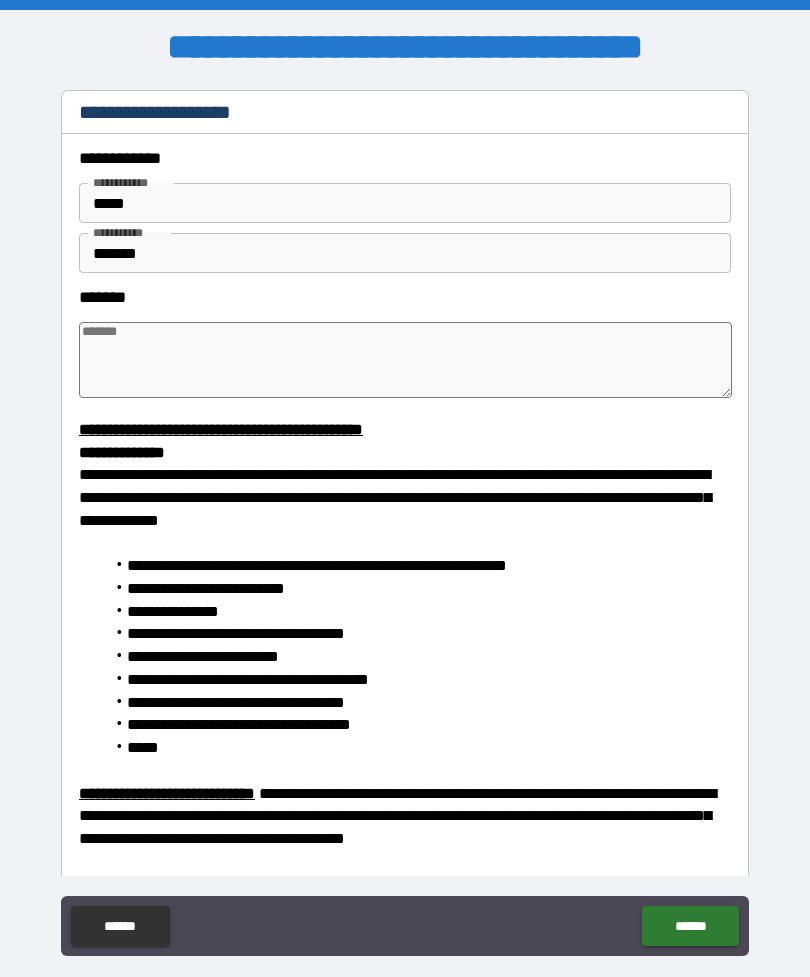 type on "*" 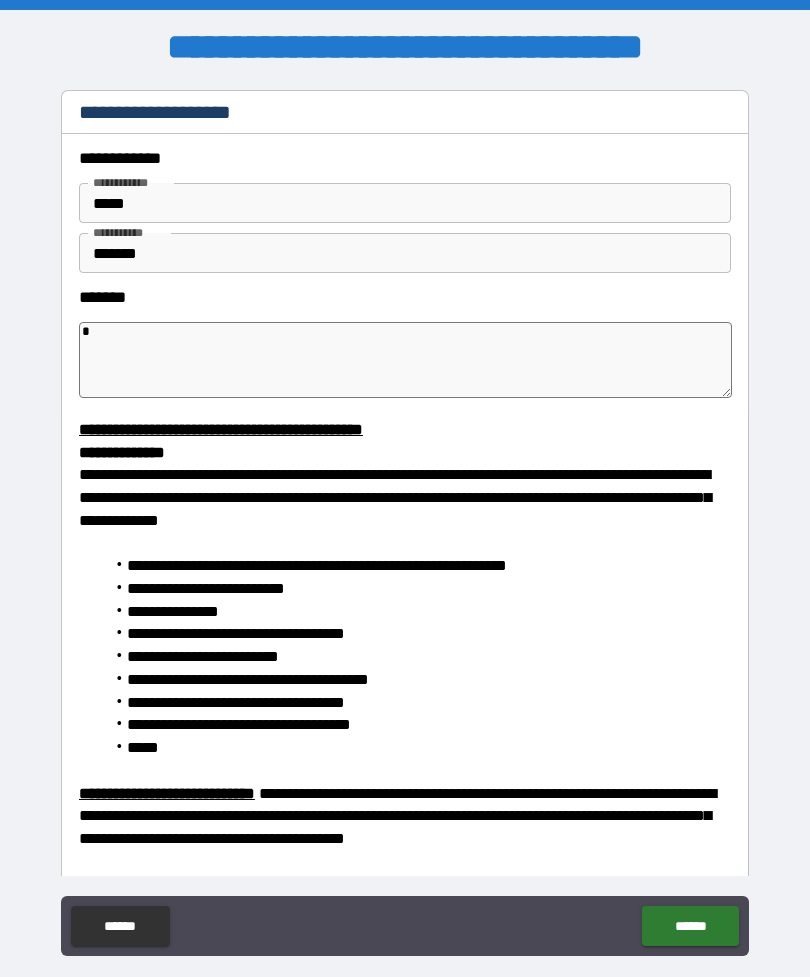 type on "*" 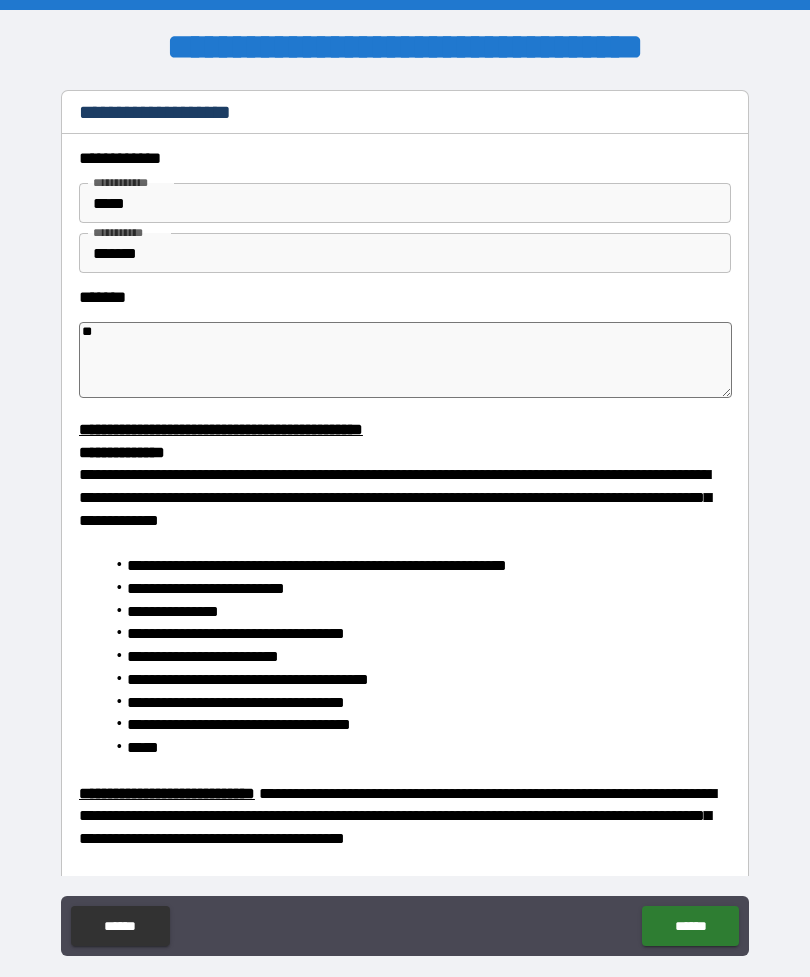 type on "*" 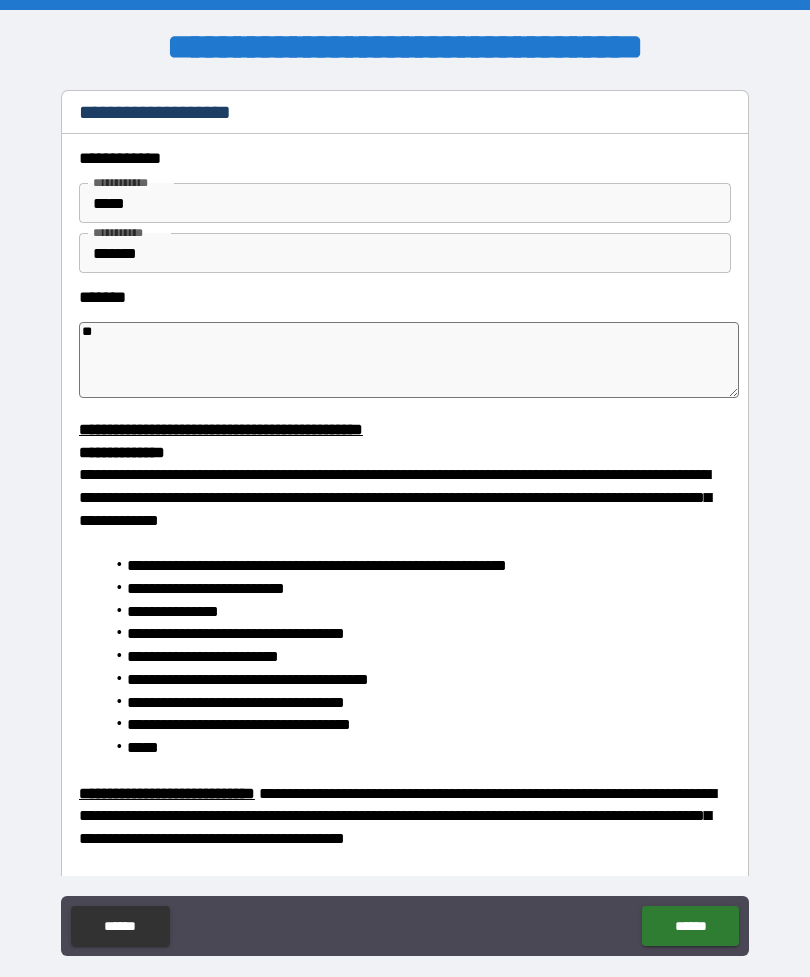 type on "***" 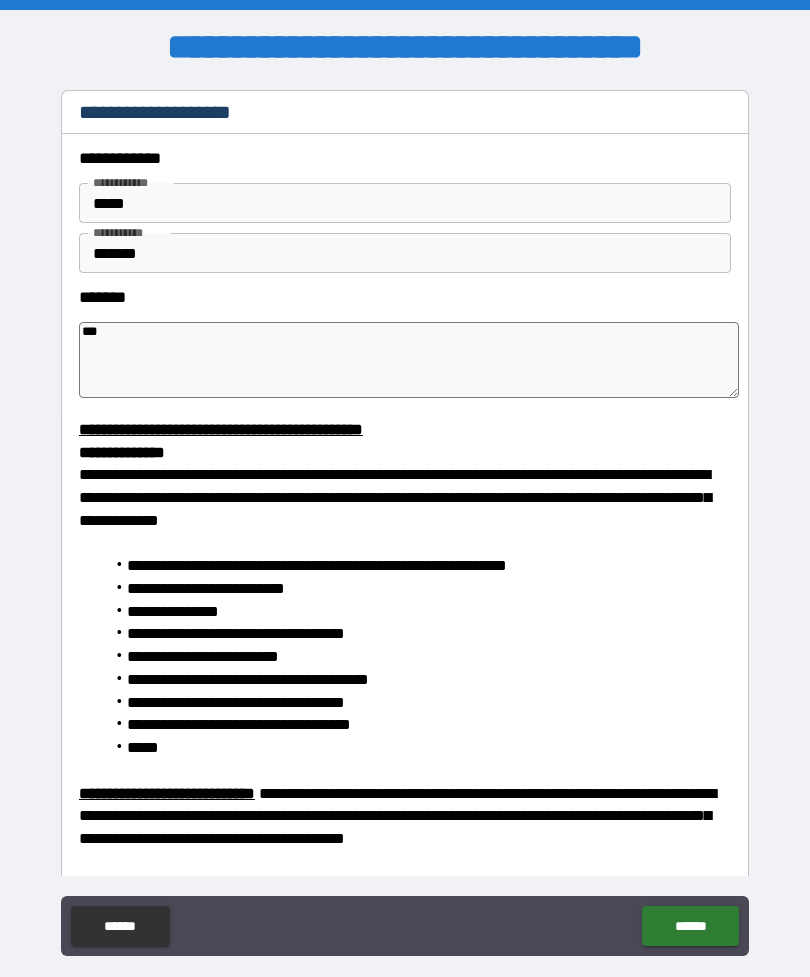 type on "*" 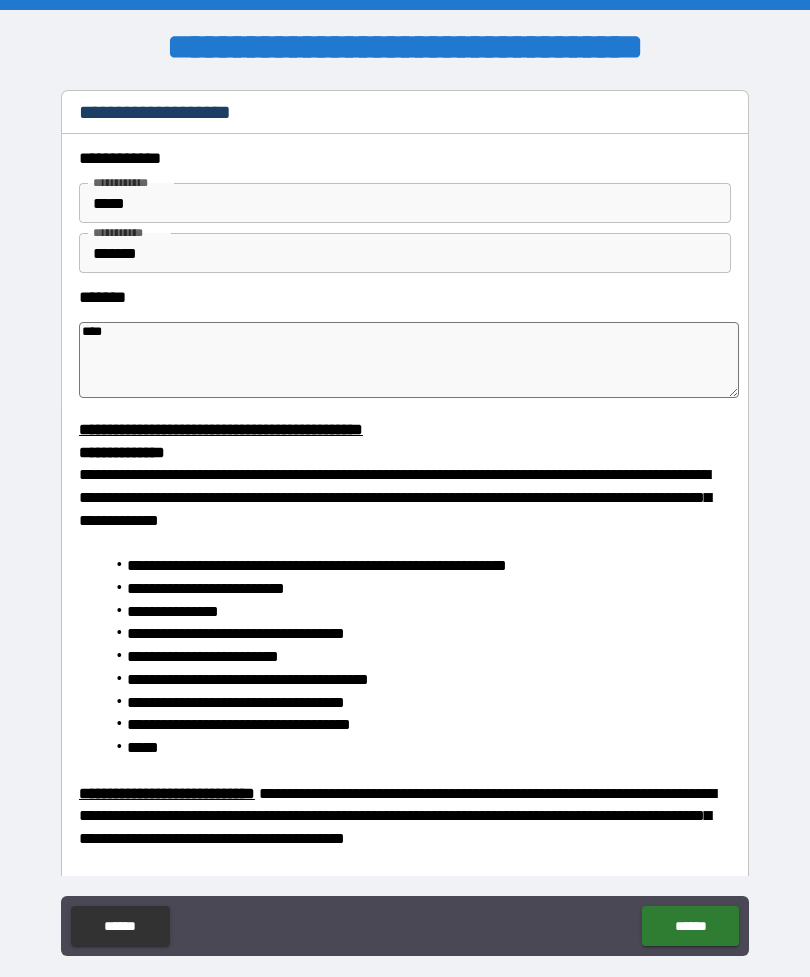 type on "*" 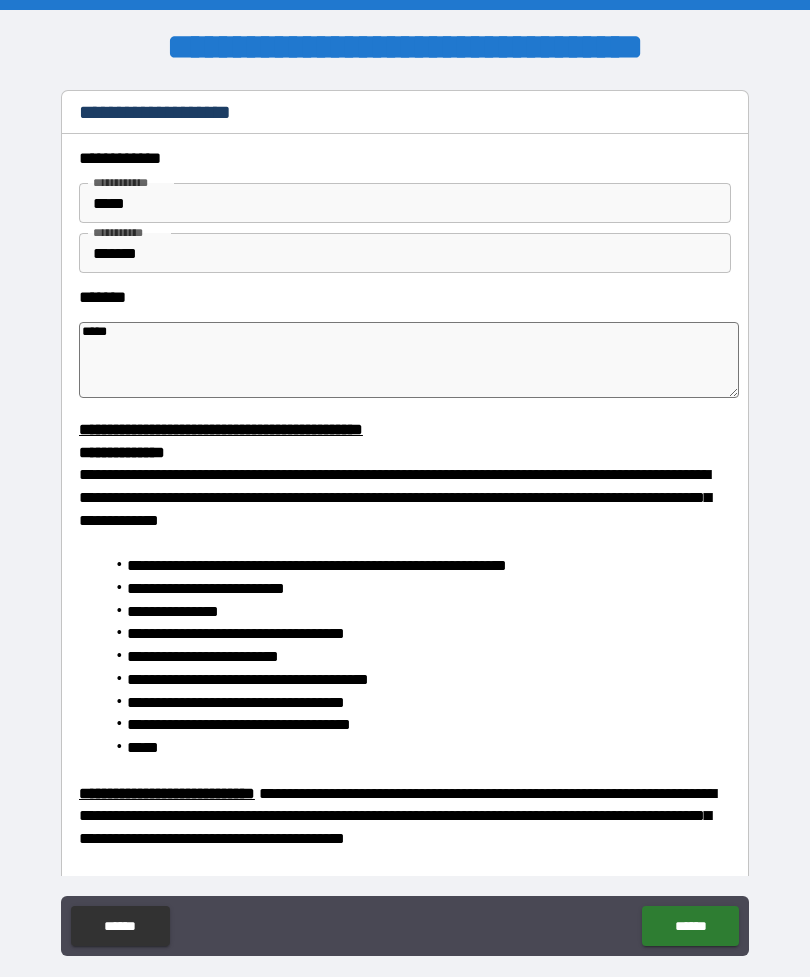 type on "*" 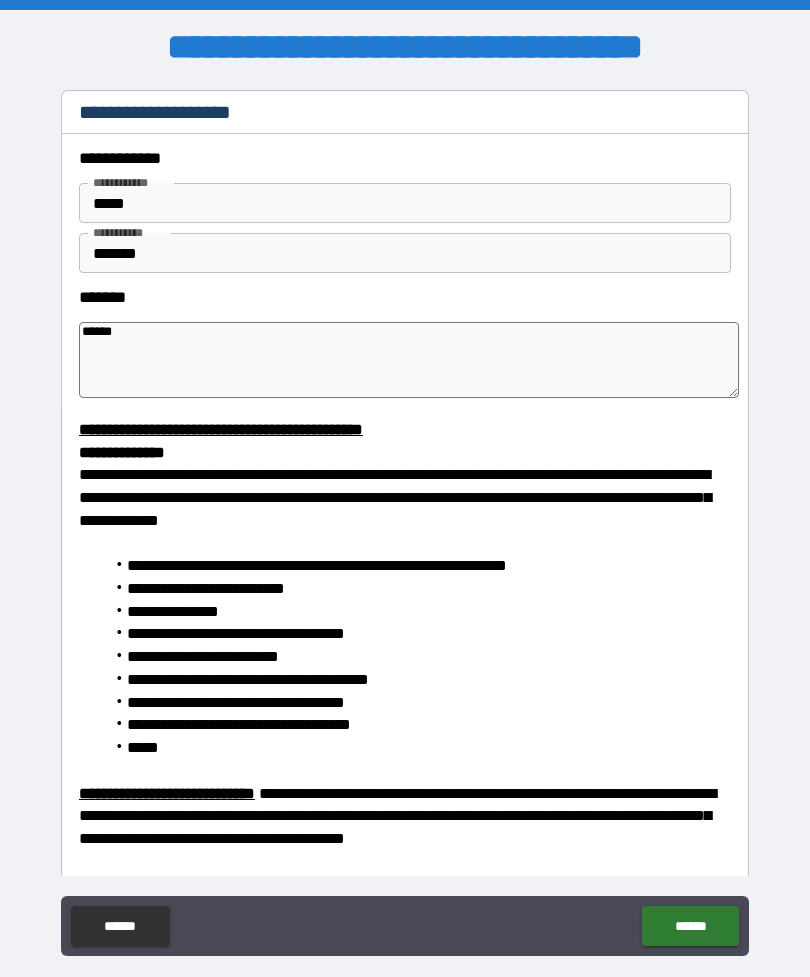 type on "*" 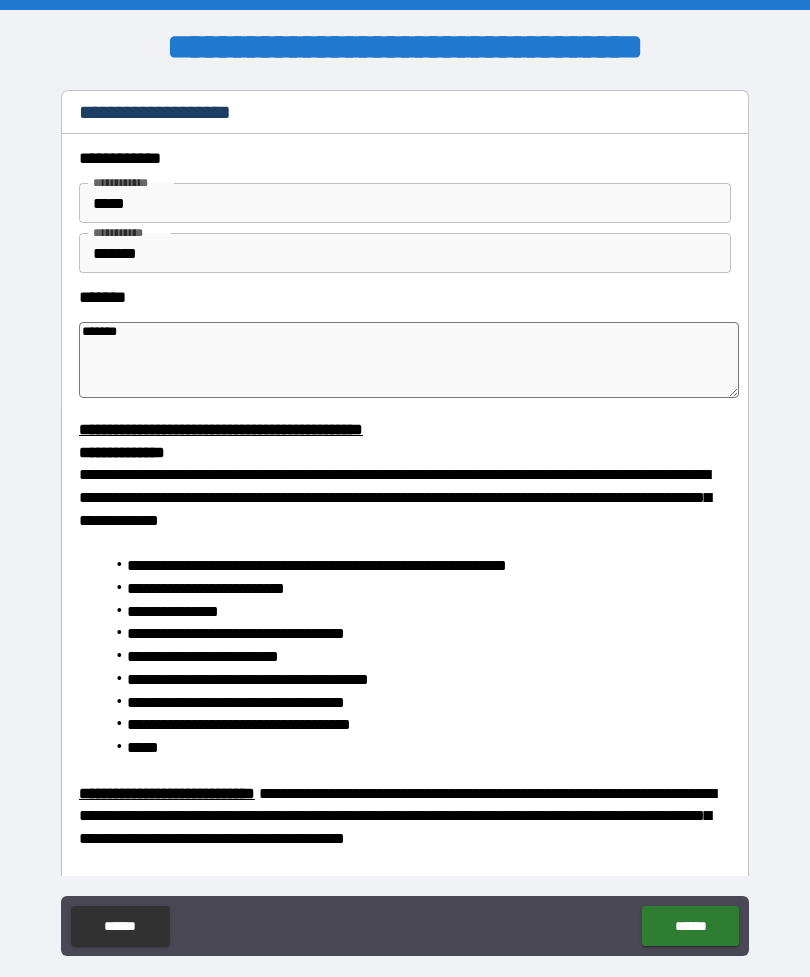 type on "*" 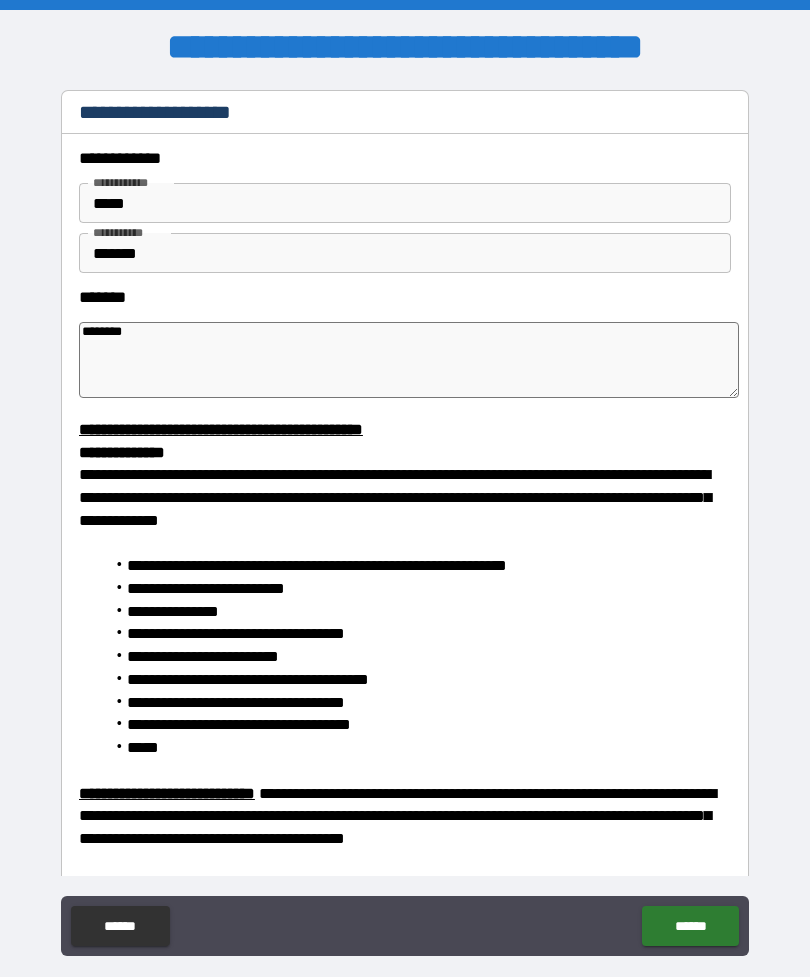 type on "*" 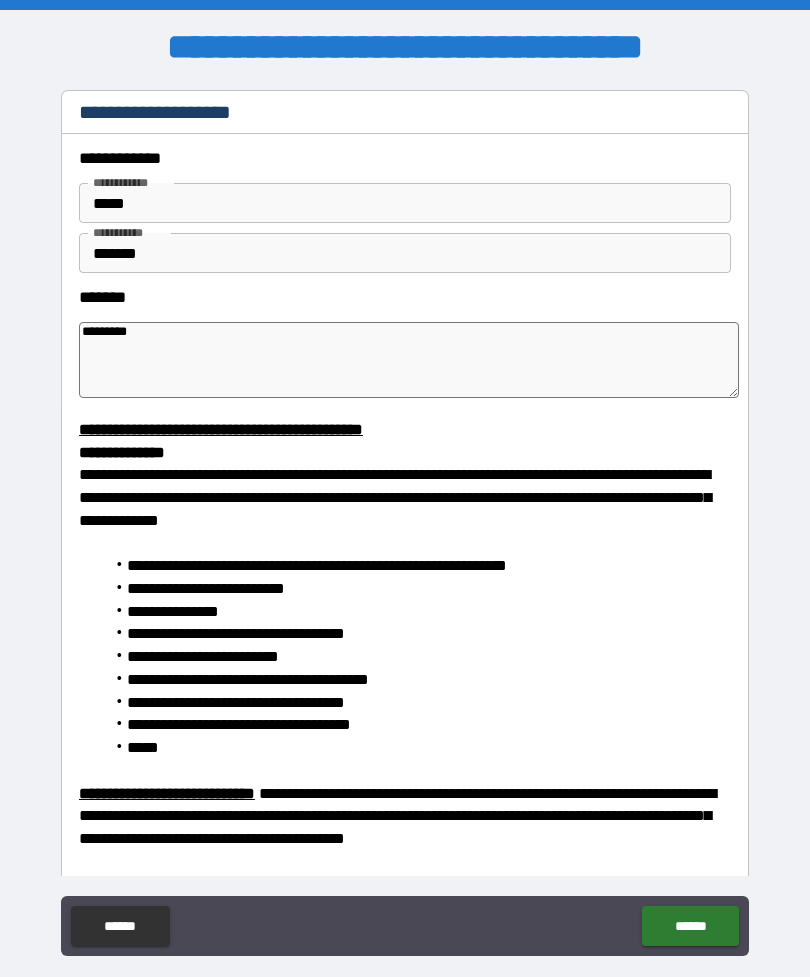 type on "*" 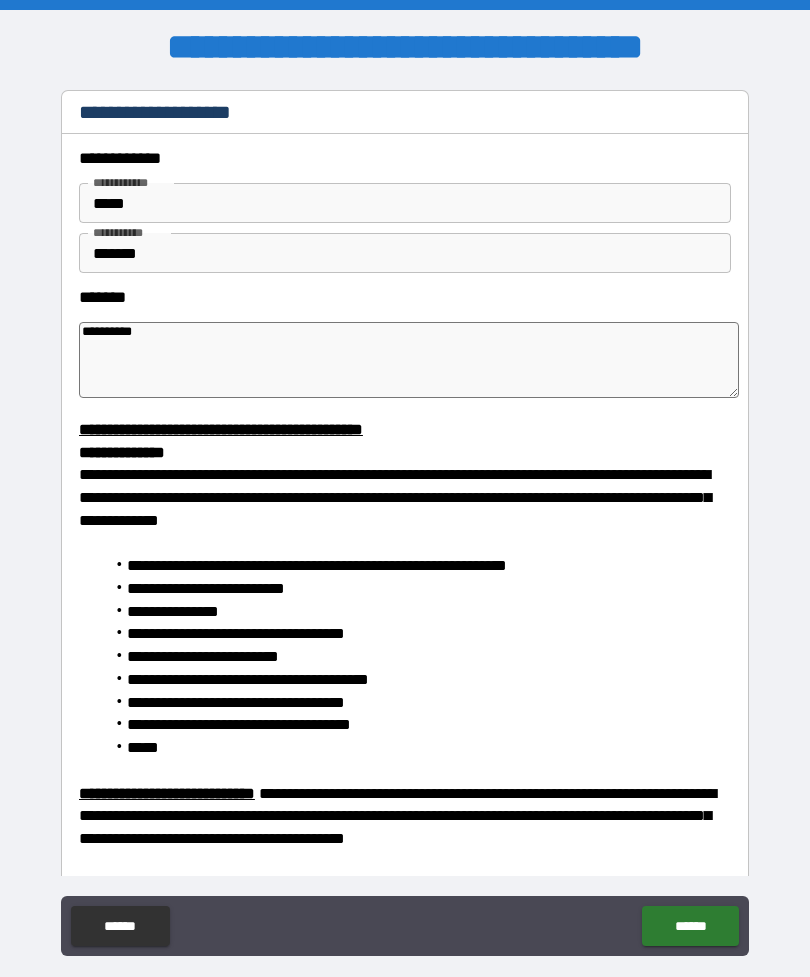 type on "*" 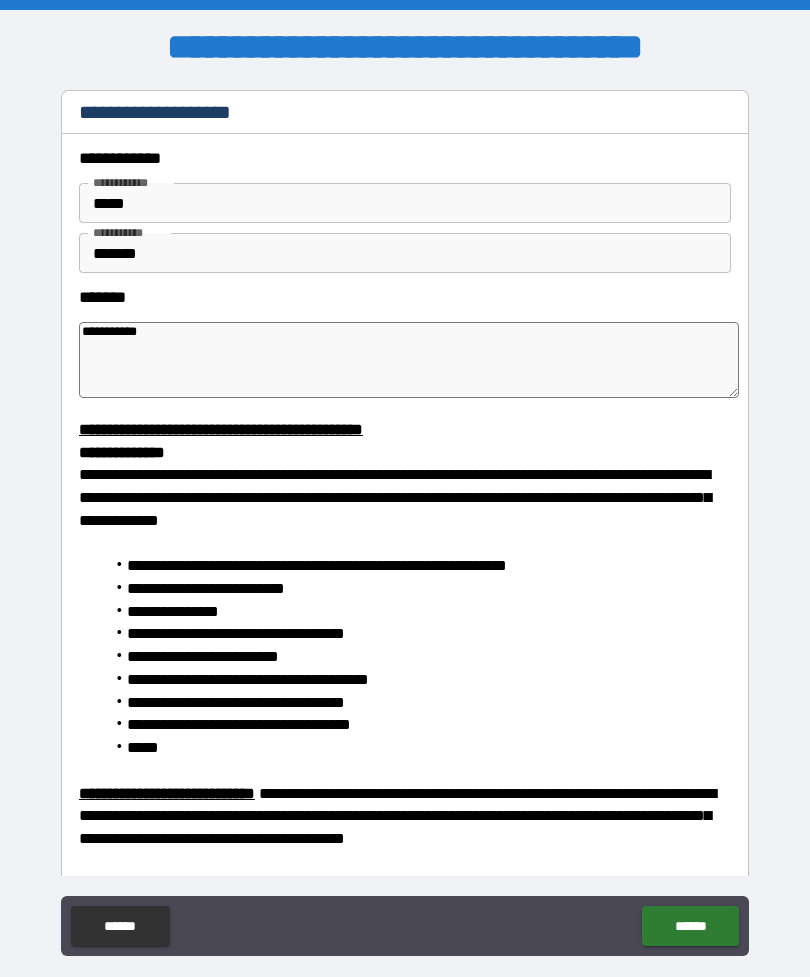 type on "*" 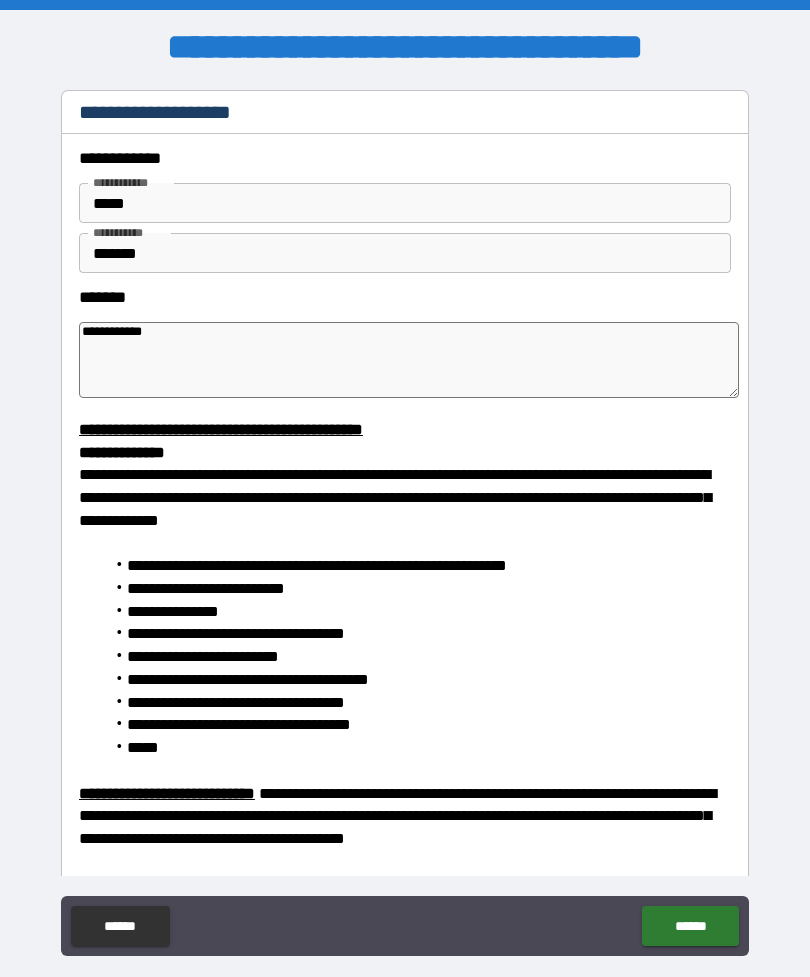type on "*" 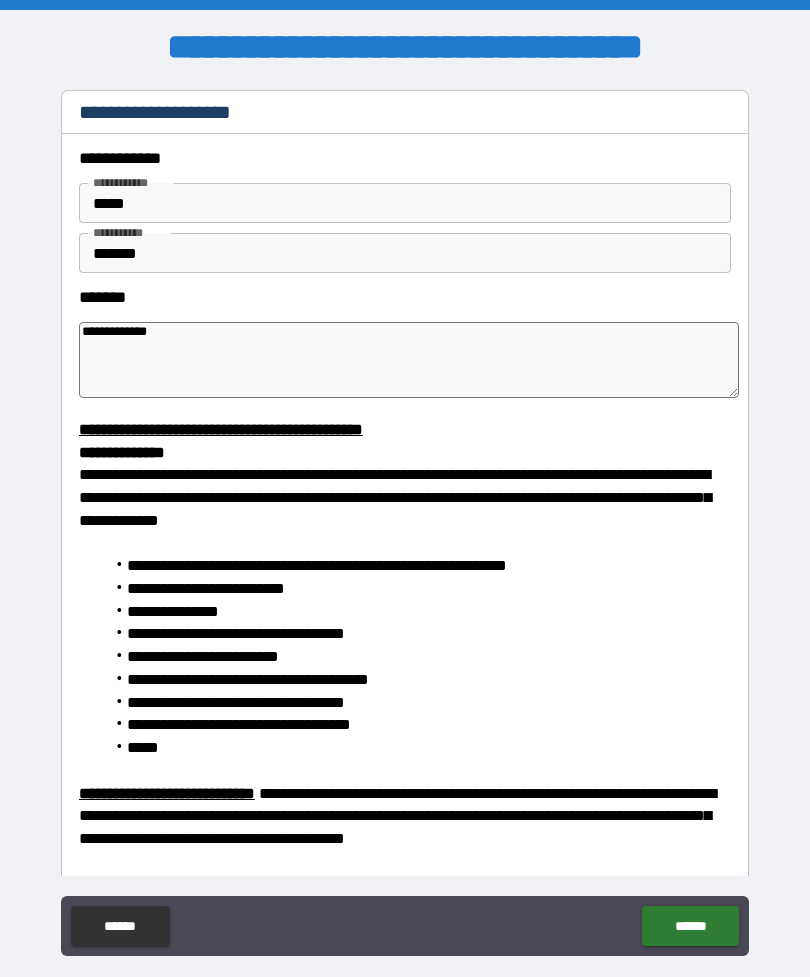 type on "*" 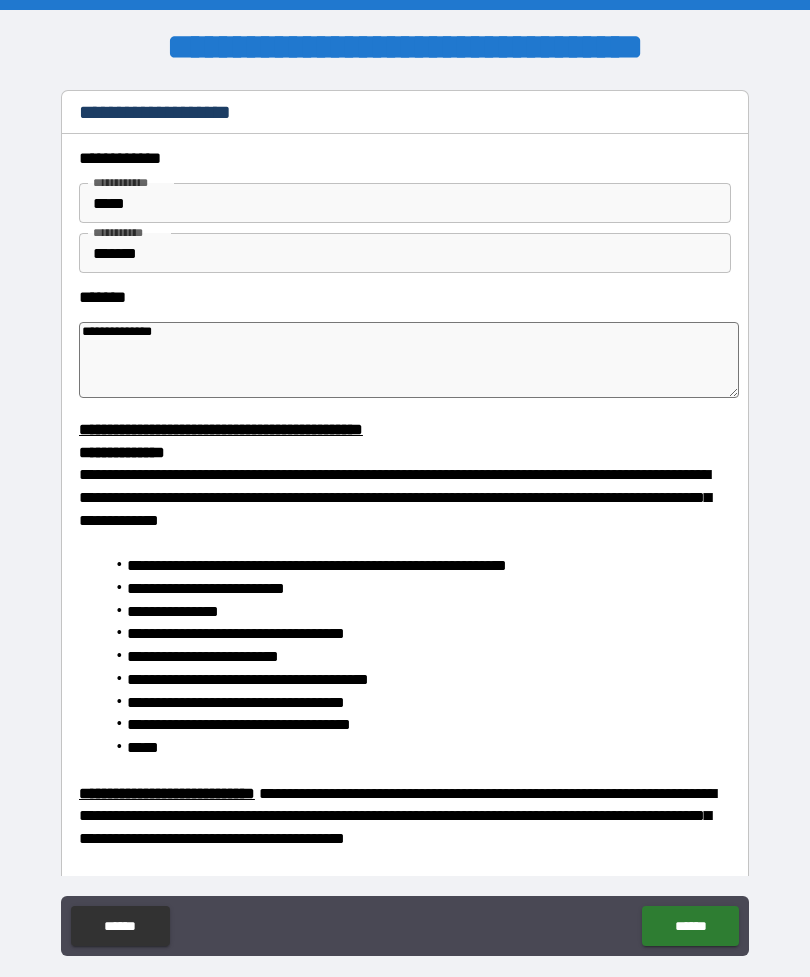 type on "*" 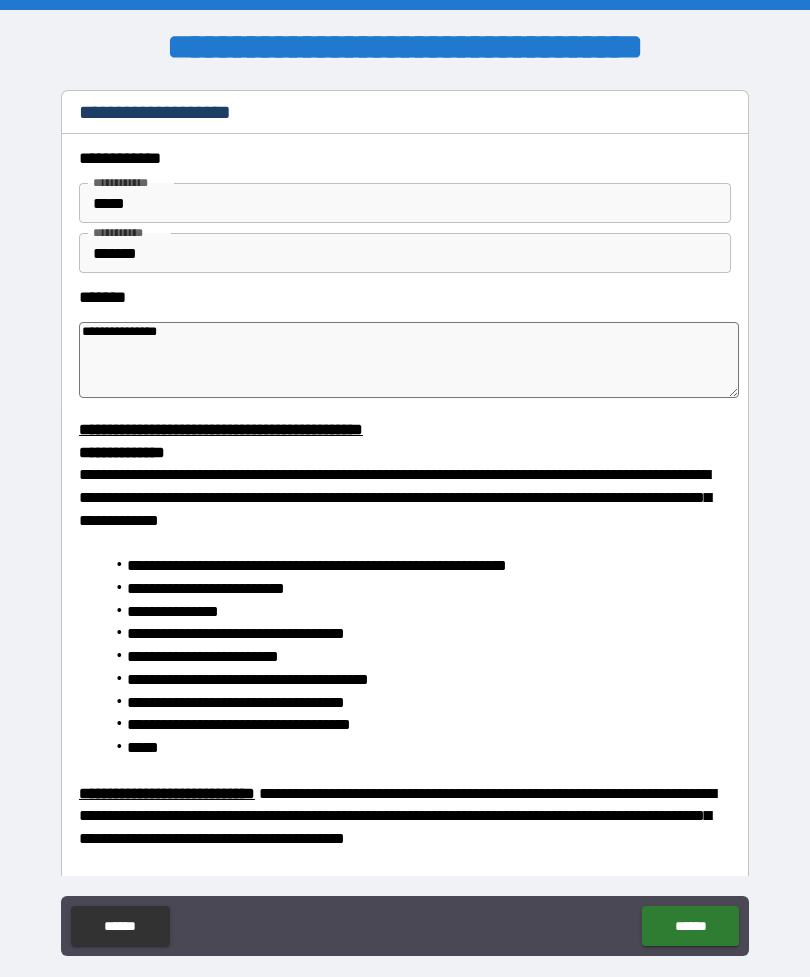 type on "*" 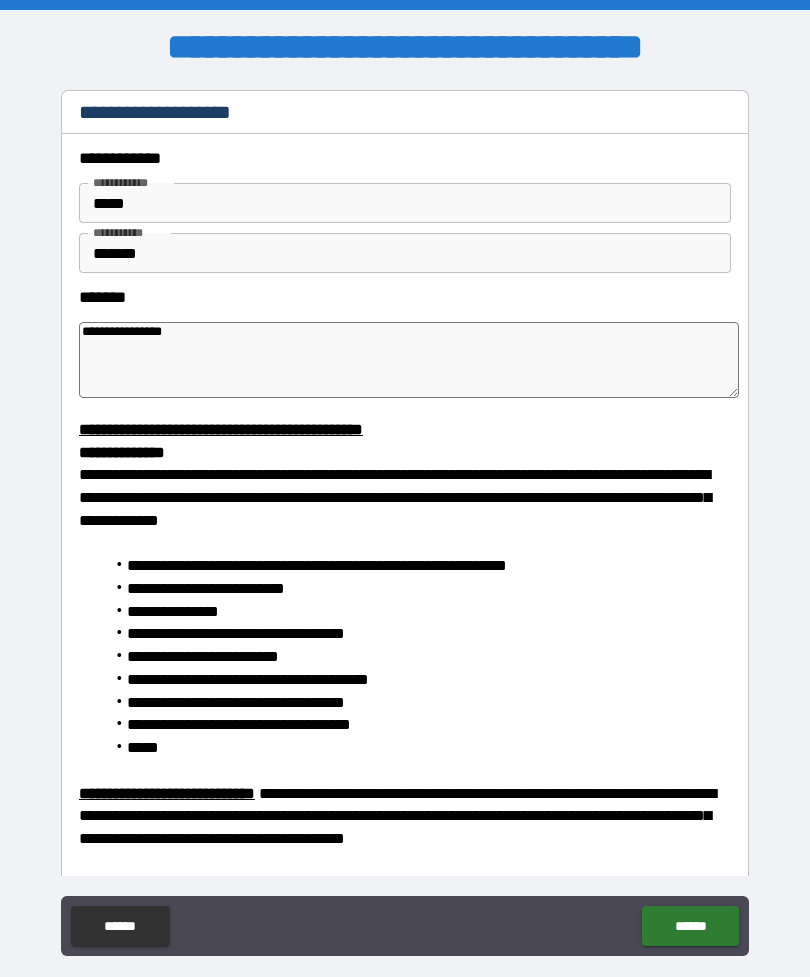 type on "*" 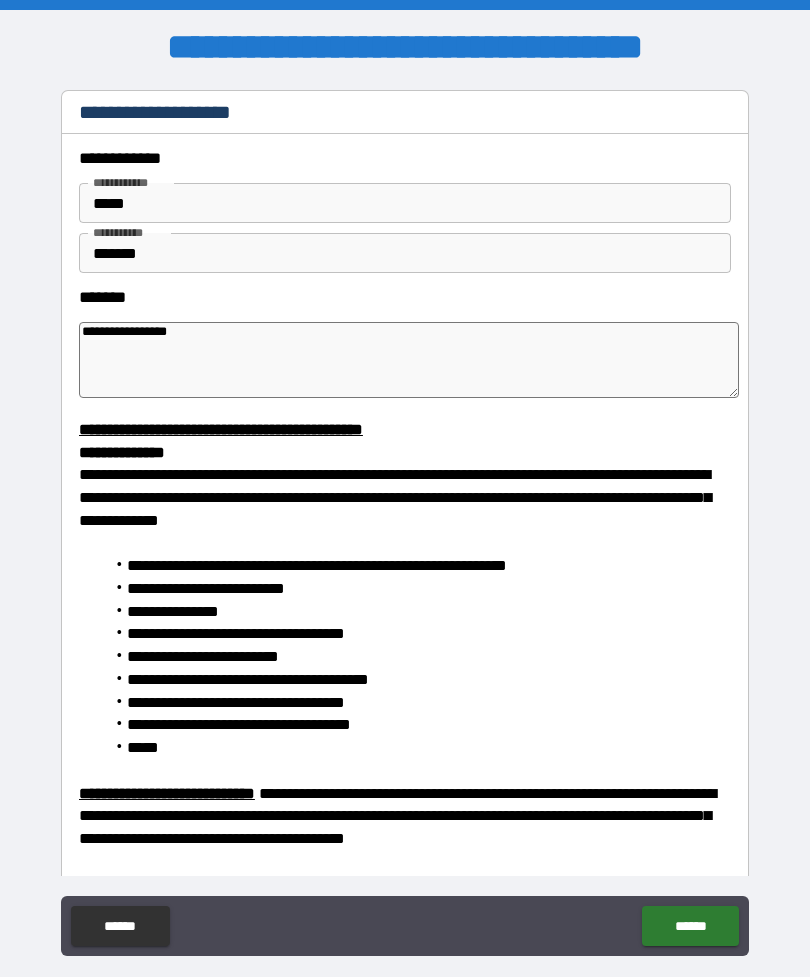 type on "*" 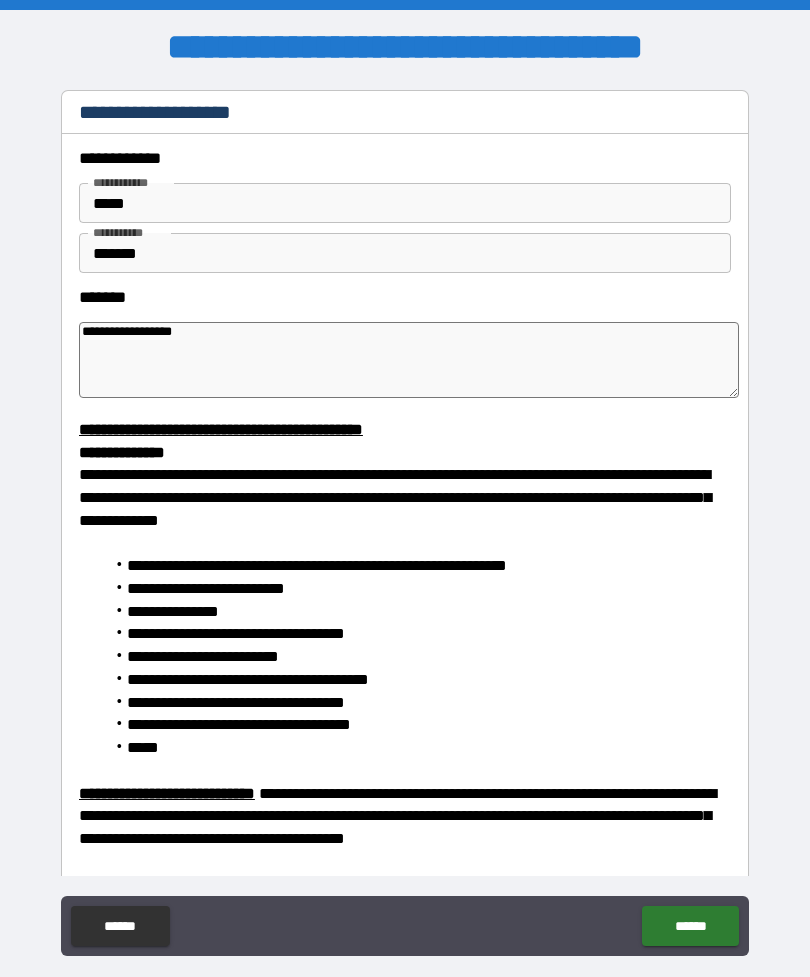 type on "*" 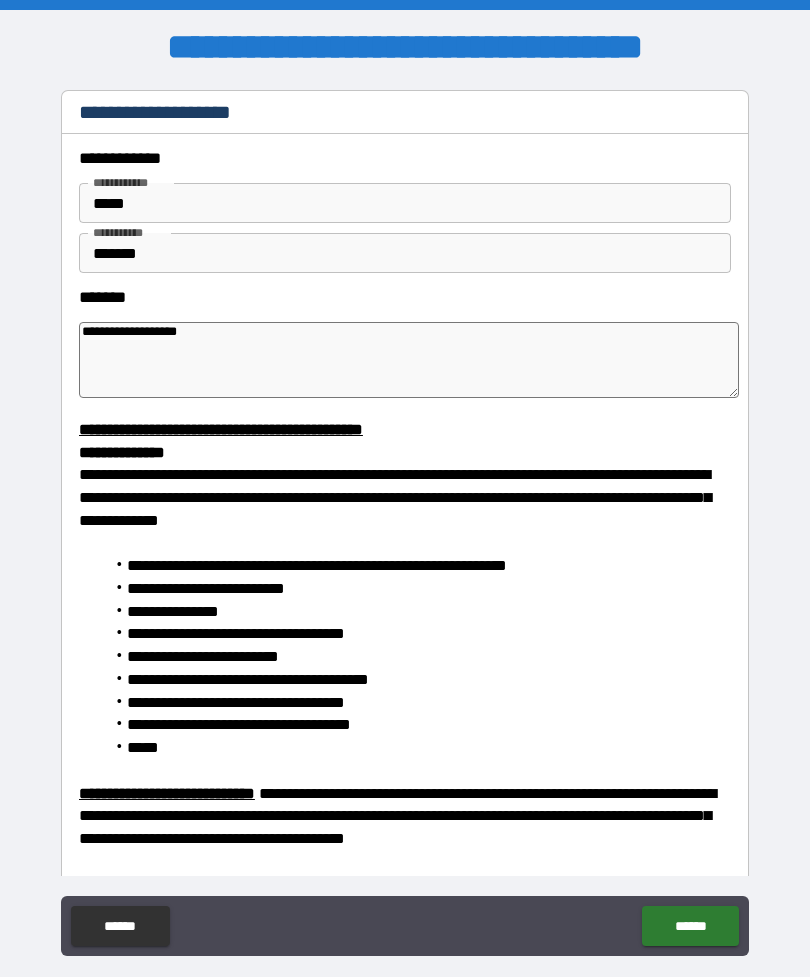 type on "*" 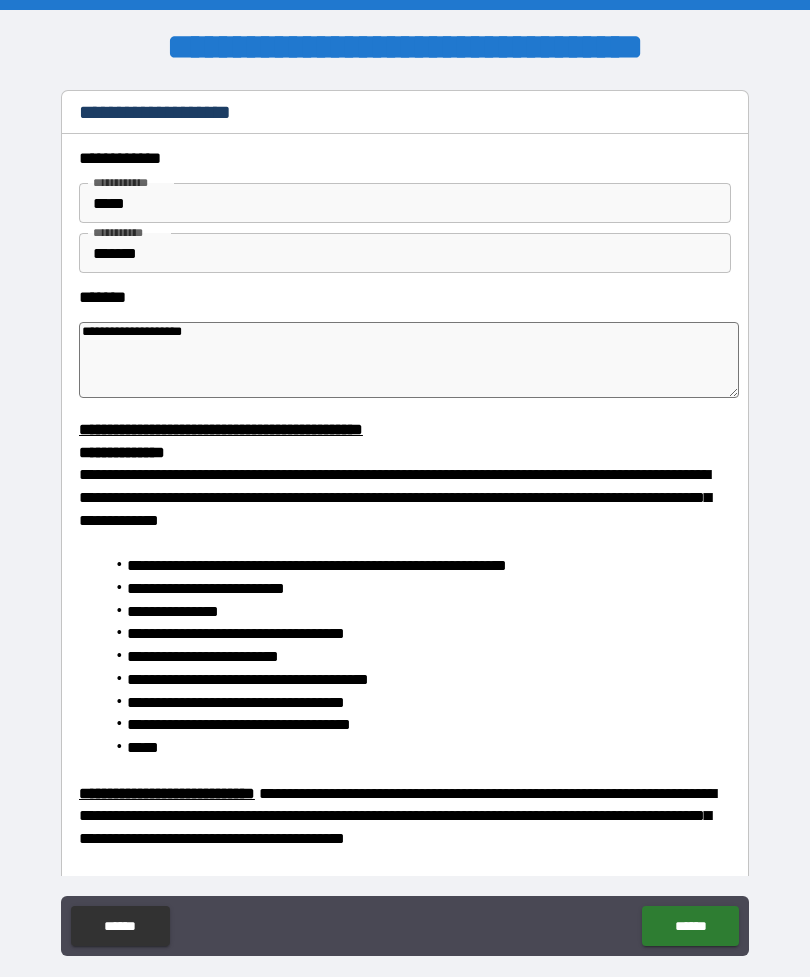 type on "*" 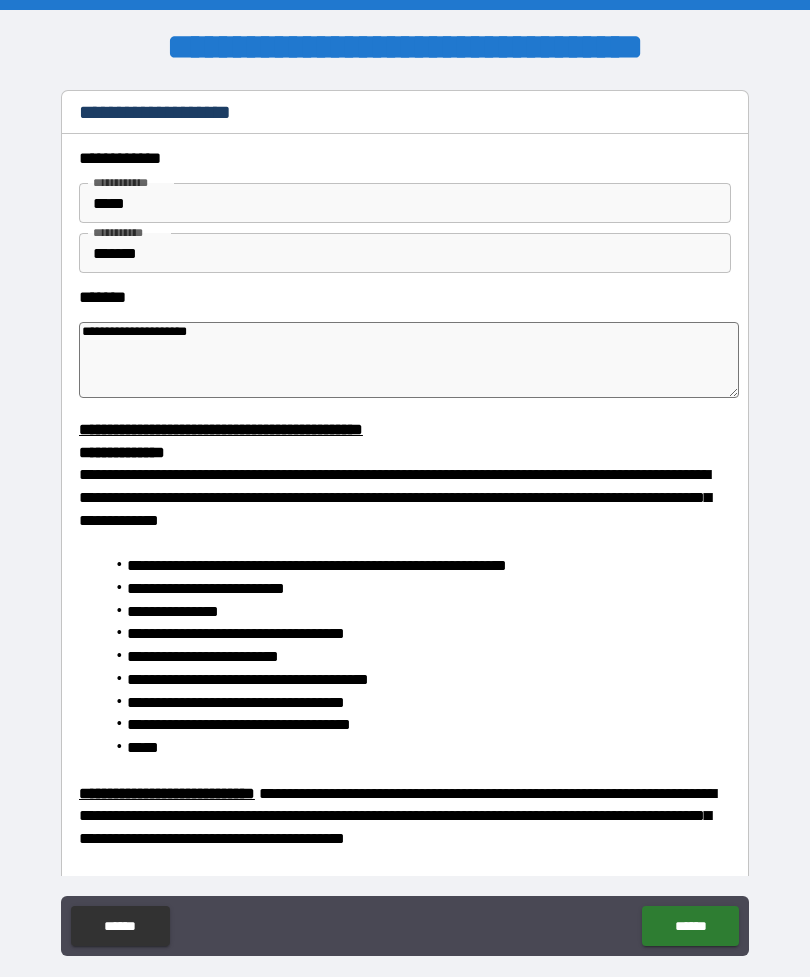 type on "*" 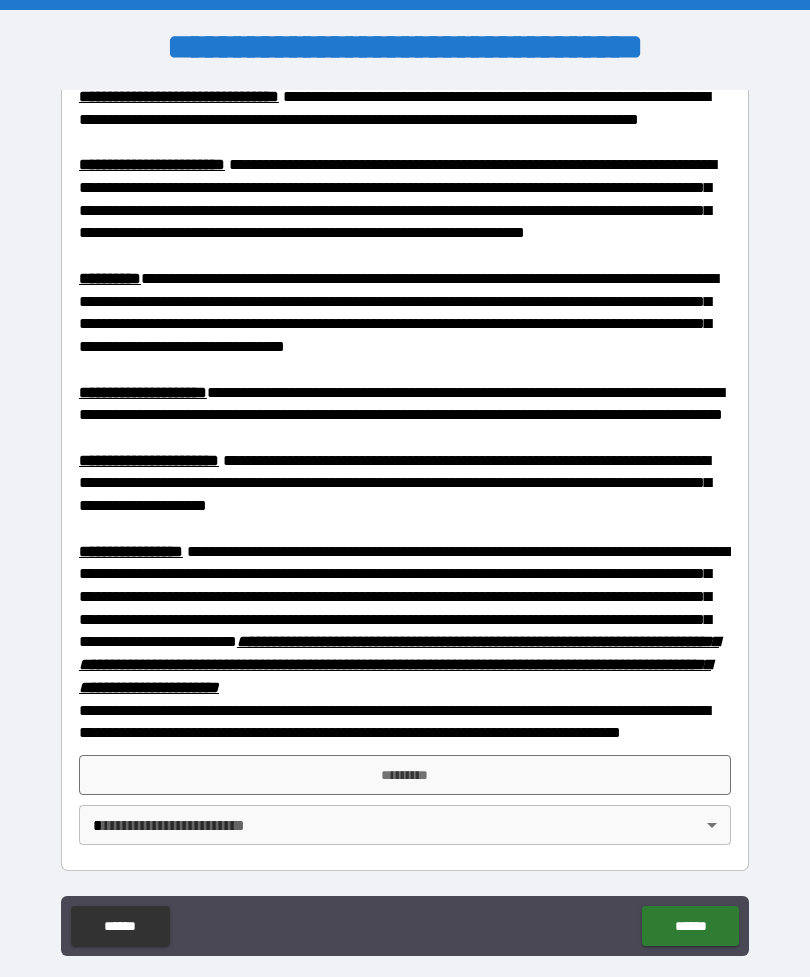 scroll, scrollTop: 1258, scrollLeft: 0, axis: vertical 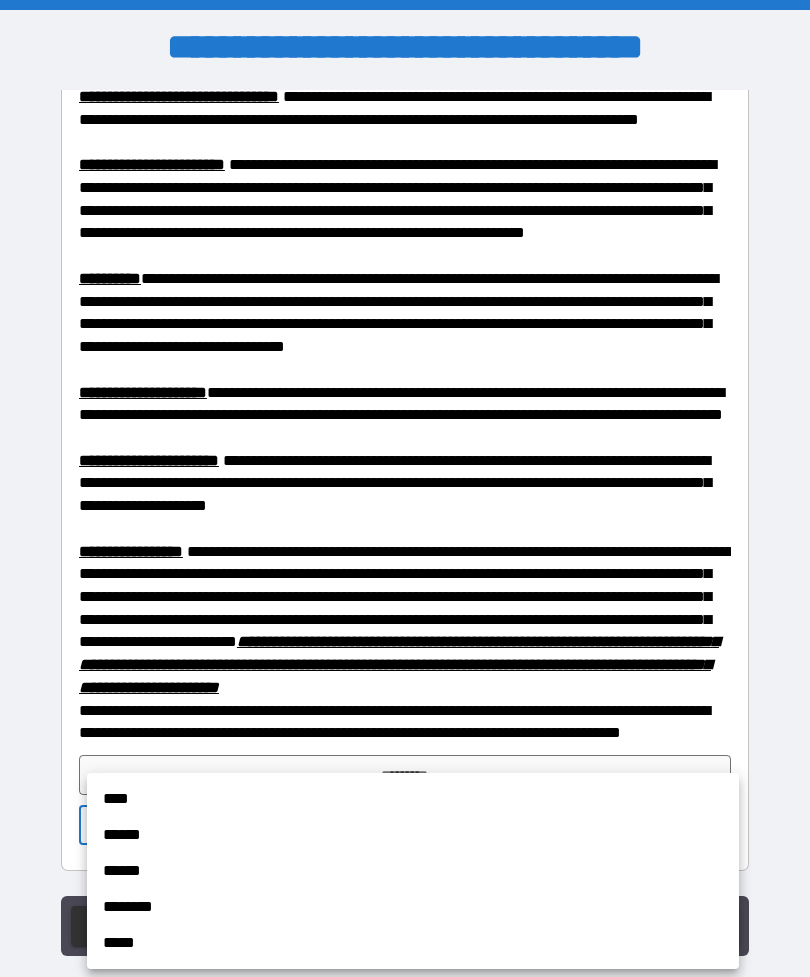 click on "****" at bounding box center [413, 799] 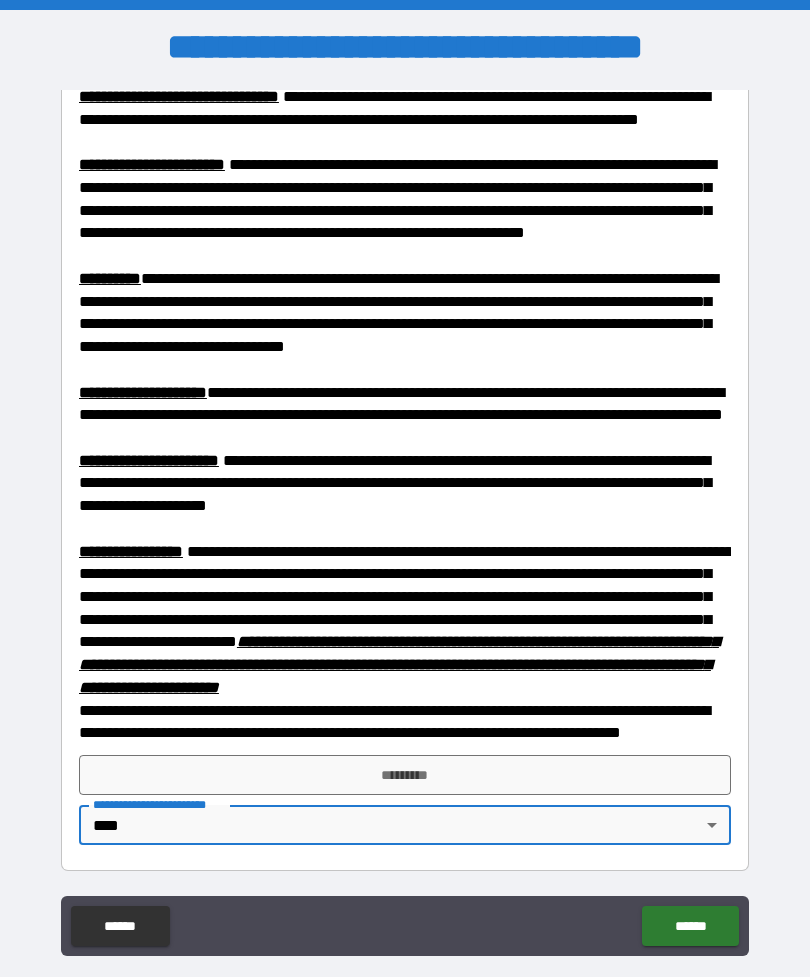 type on "*" 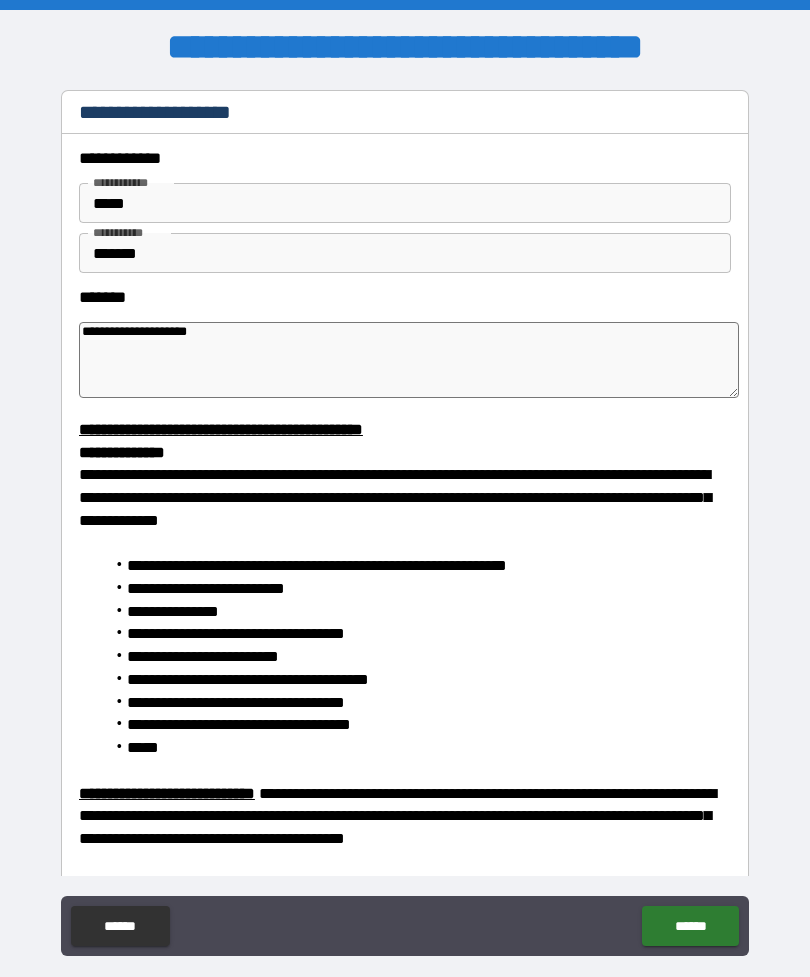 scroll, scrollTop: 0, scrollLeft: 0, axis: both 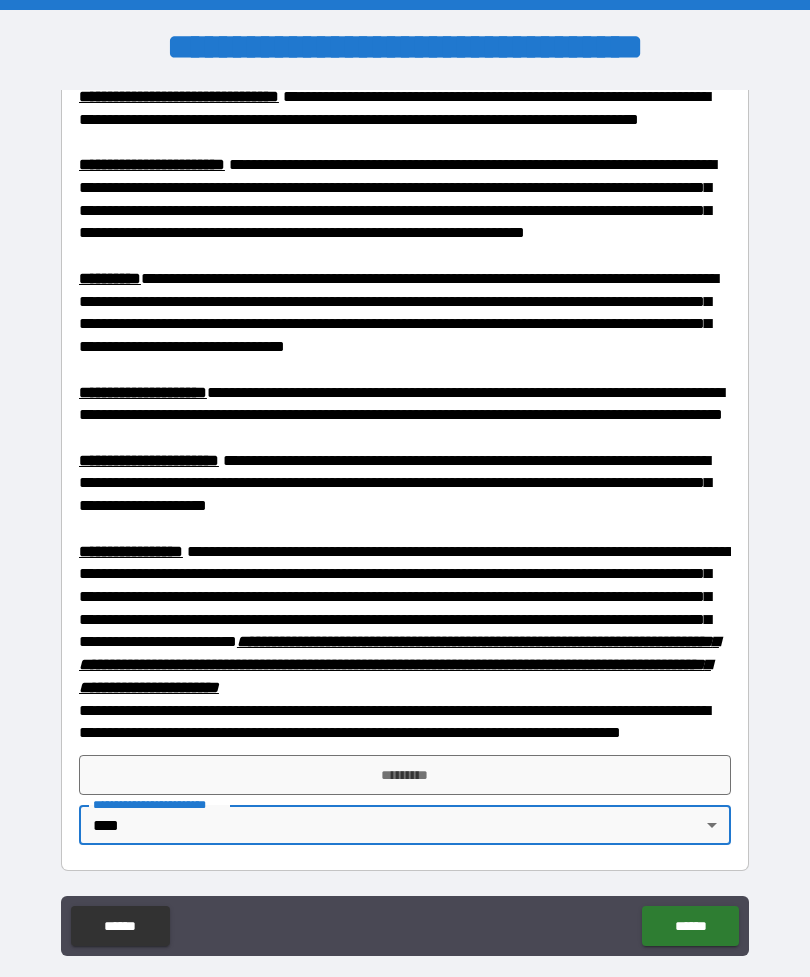 click on "*********" at bounding box center [405, 775] 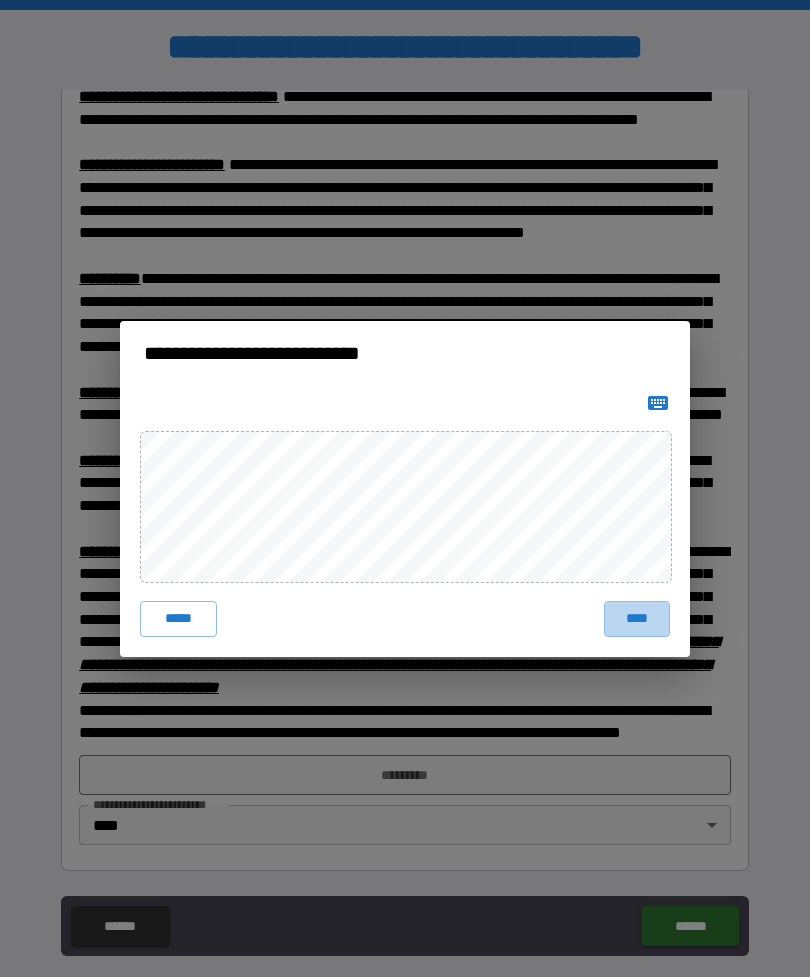 click on "****" at bounding box center (637, 619) 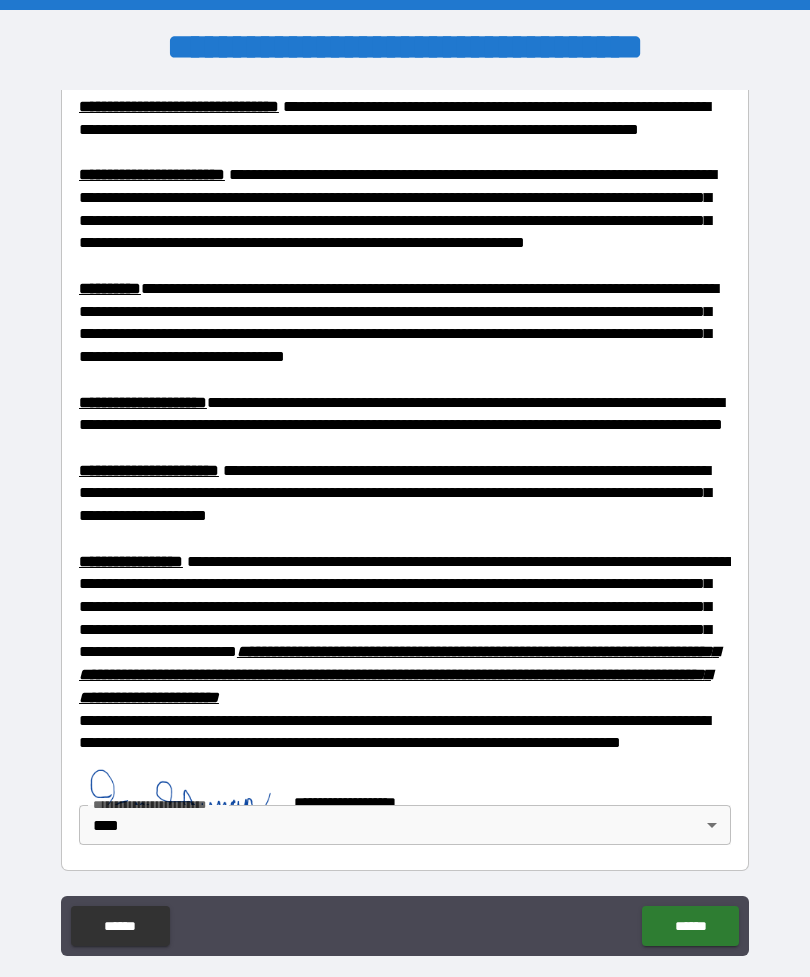scroll, scrollTop: 1248, scrollLeft: 0, axis: vertical 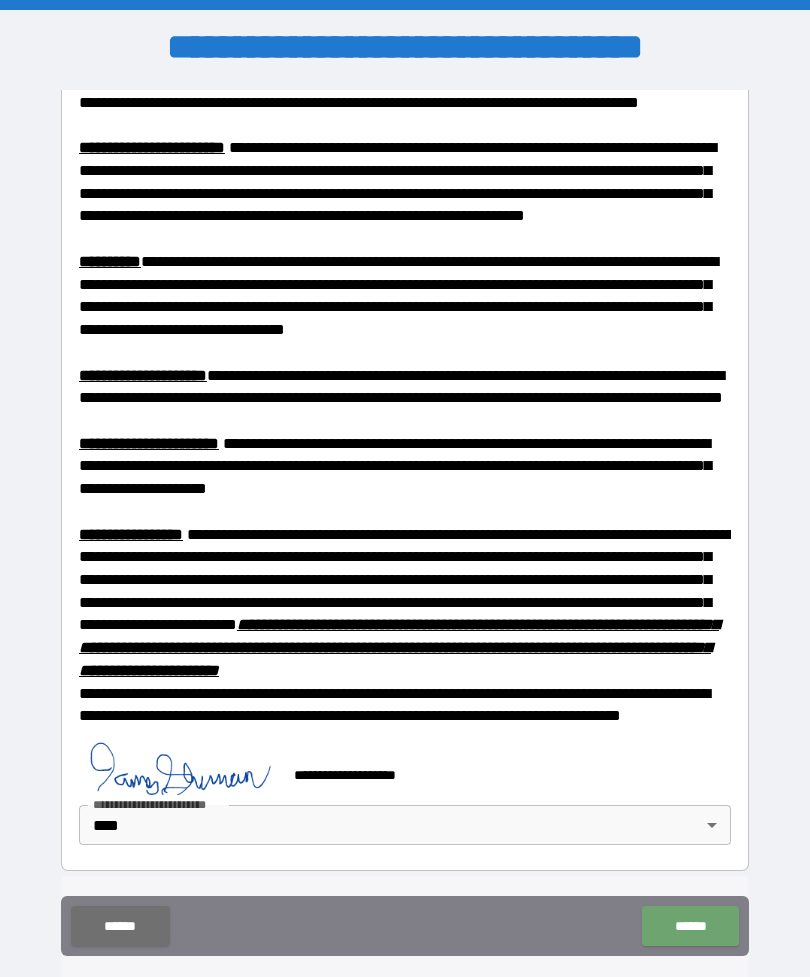 click on "******" at bounding box center [690, 926] 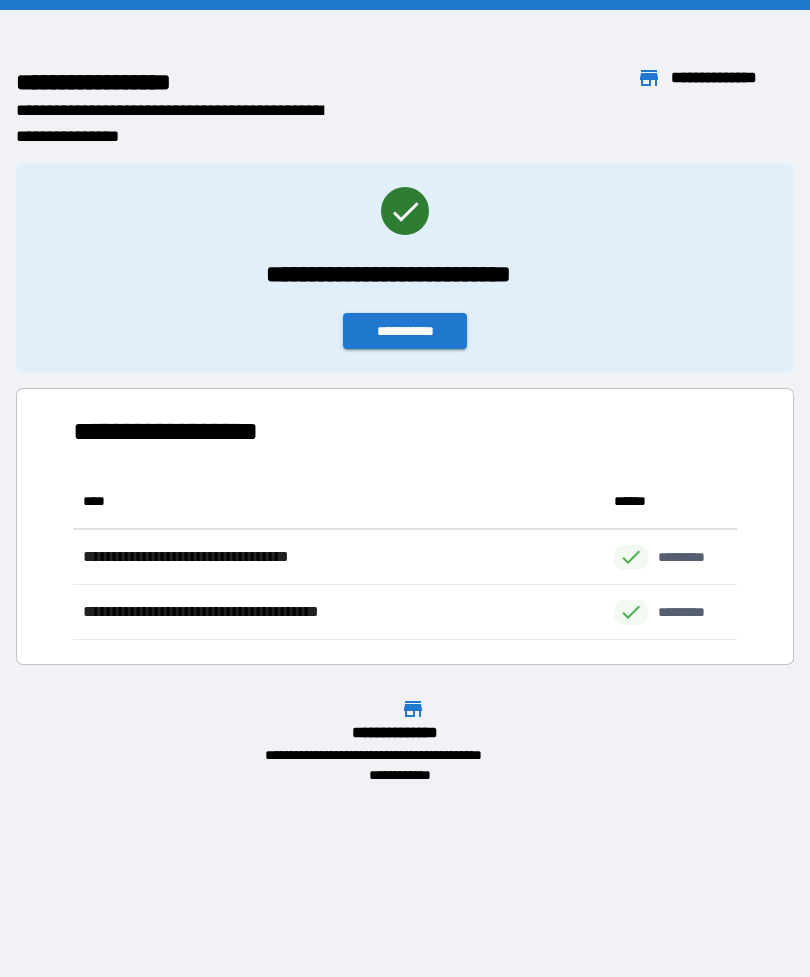 scroll, scrollTop: 1, scrollLeft: 1, axis: both 